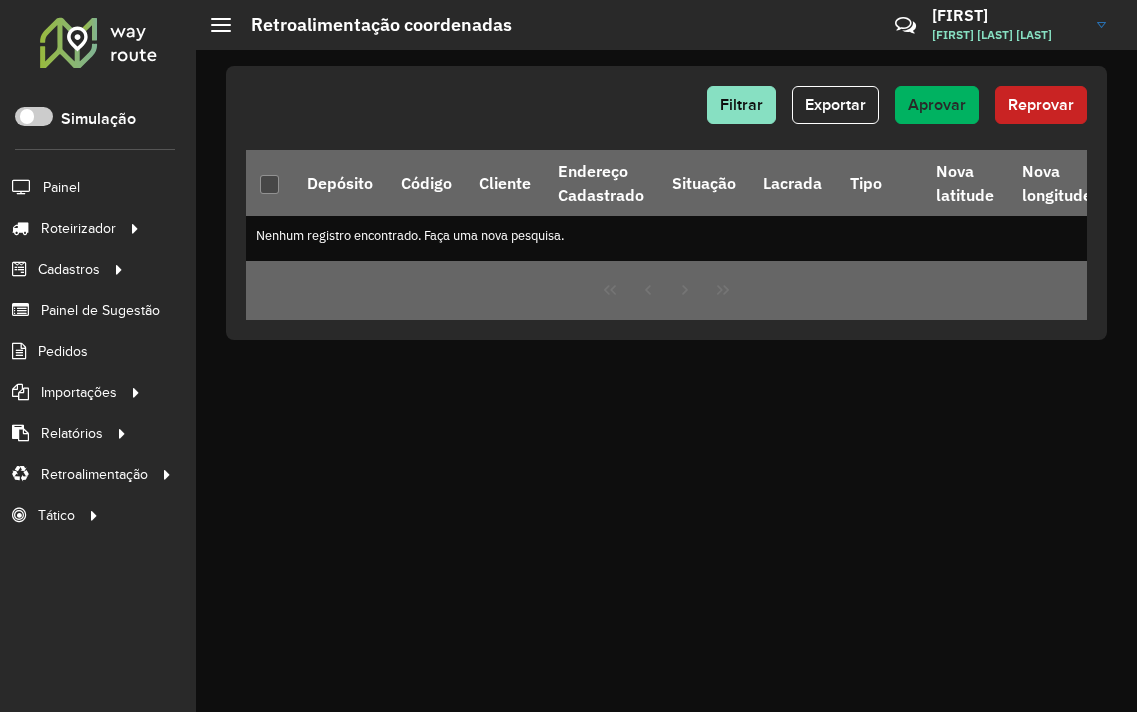 scroll, scrollTop: 0, scrollLeft: 0, axis: both 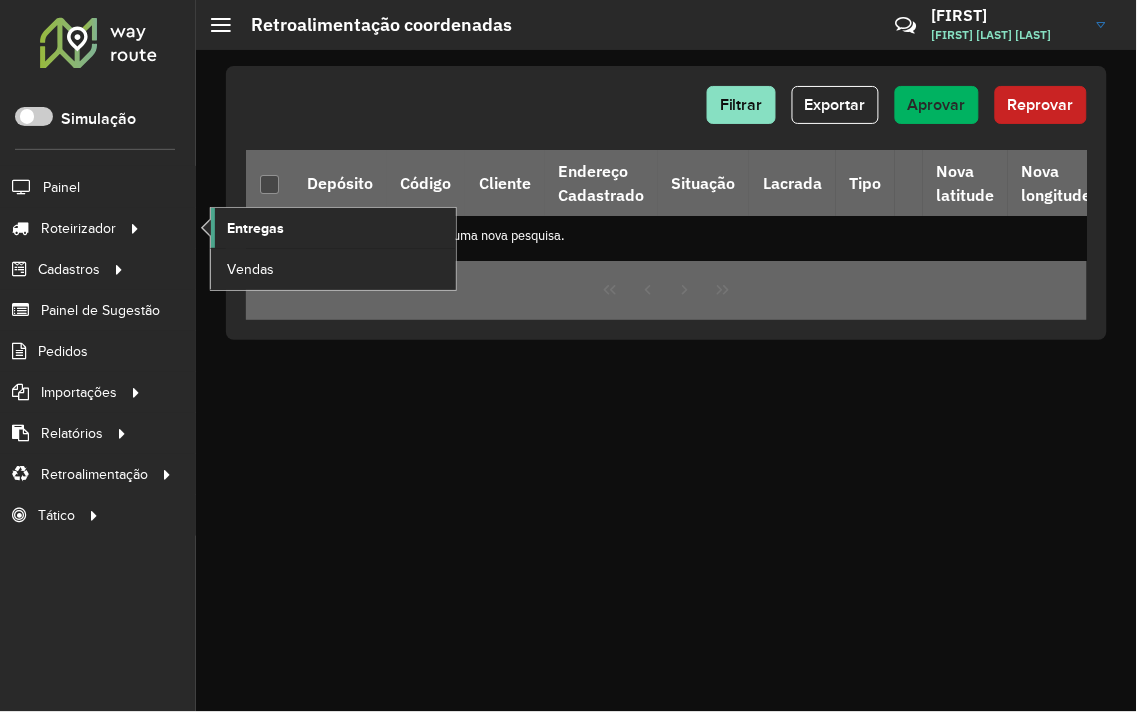 click on "Entregas" 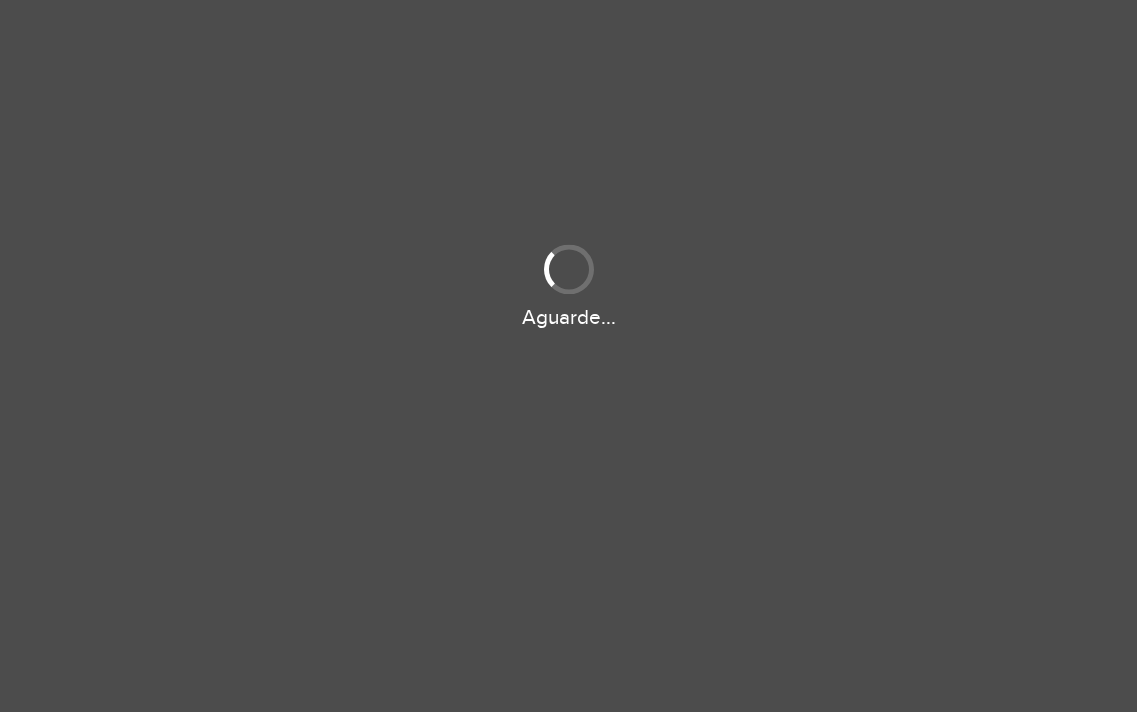 scroll, scrollTop: 0, scrollLeft: 0, axis: both 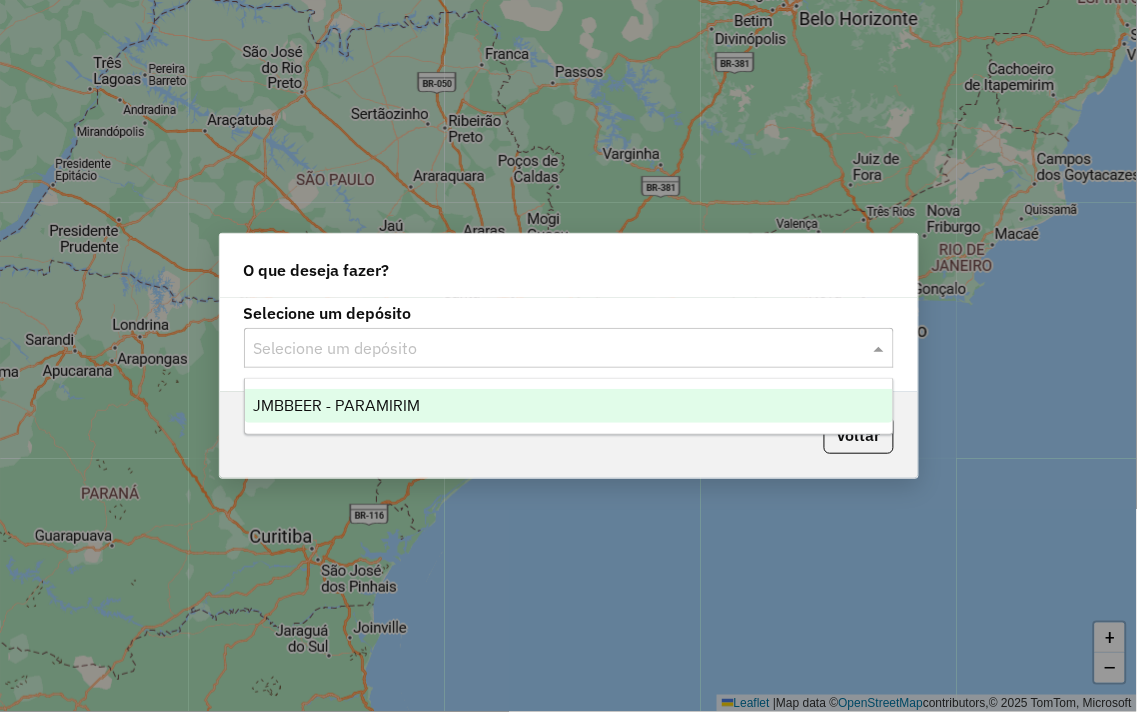 click 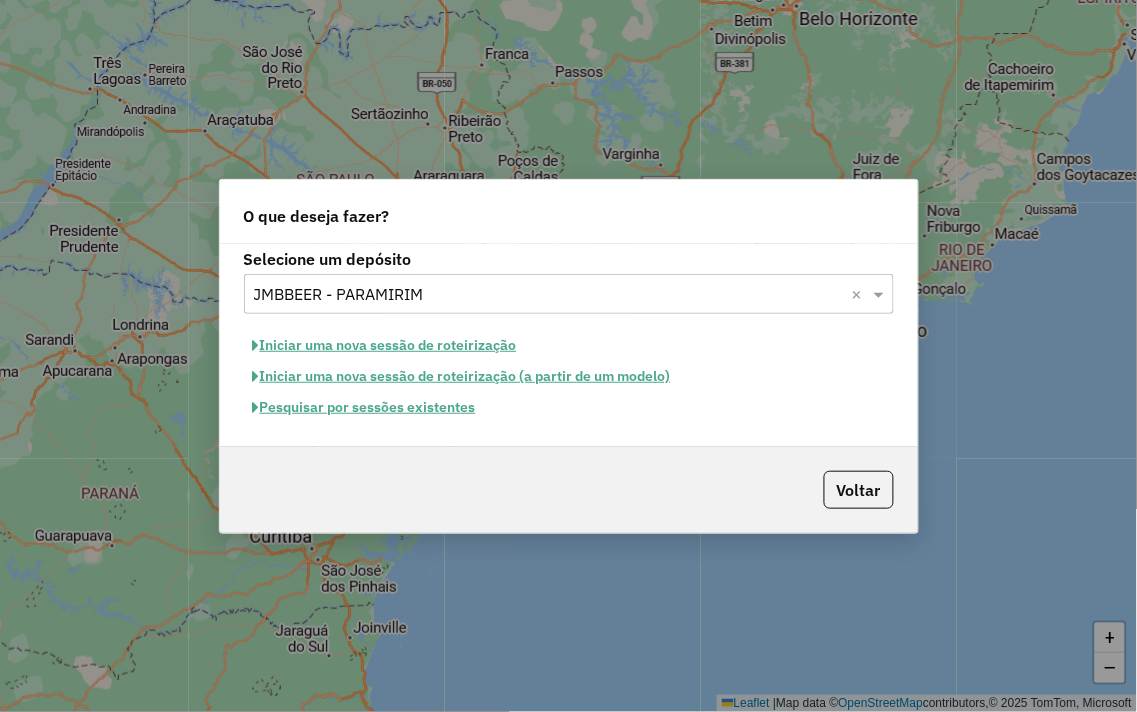 click on "Pesquisar por sessões existentes" 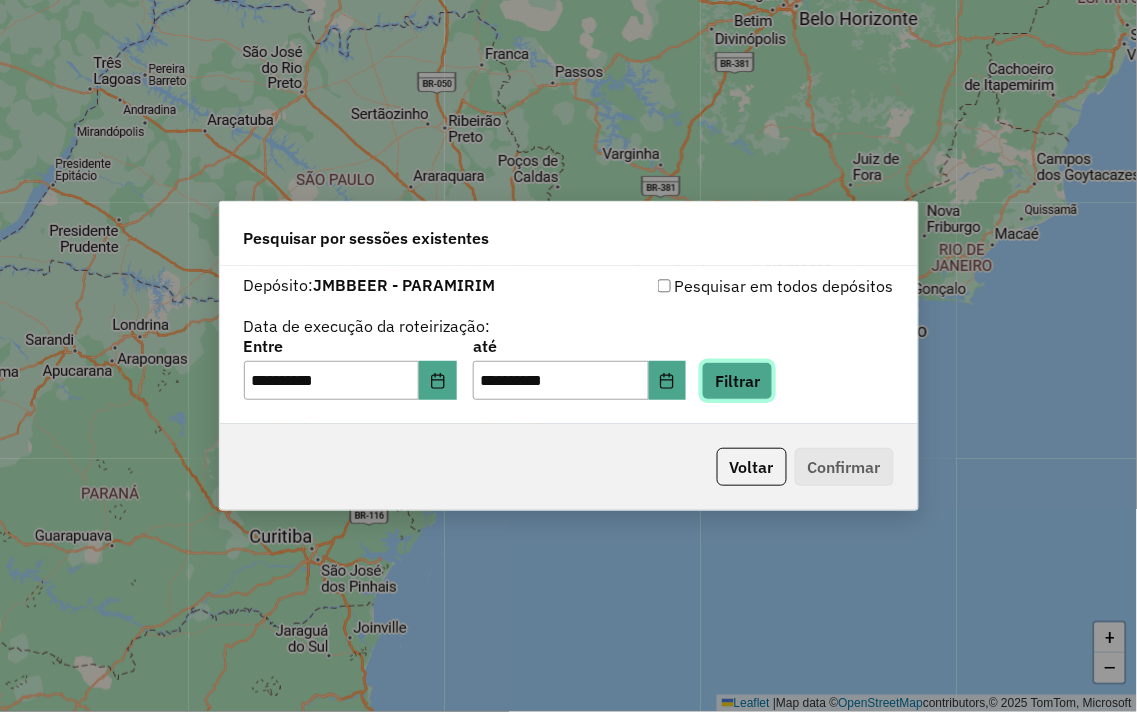 click on "Filtrar" 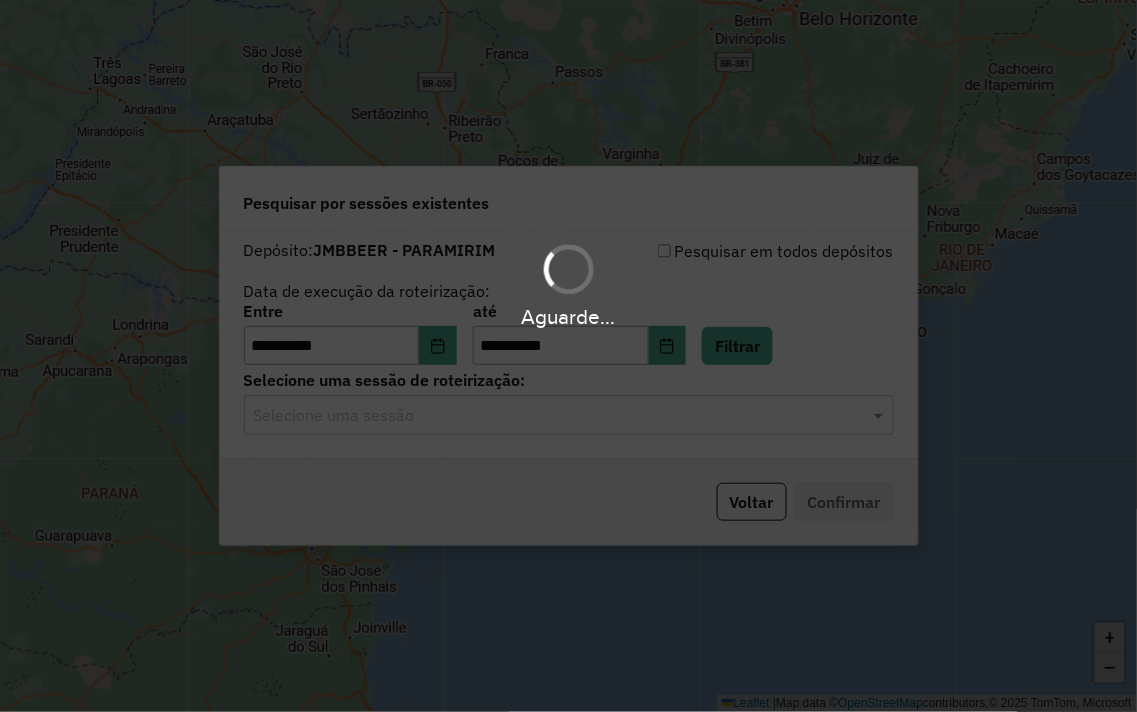 click on "Aguarde..." at bounding box center (568, 356) 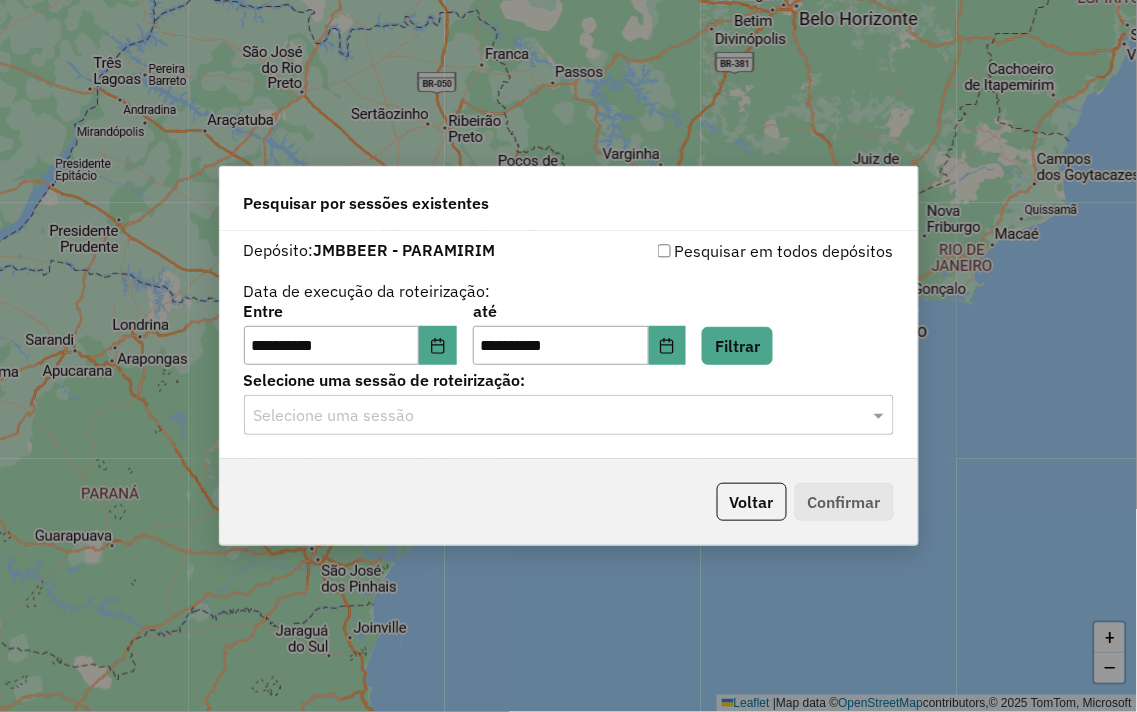 click 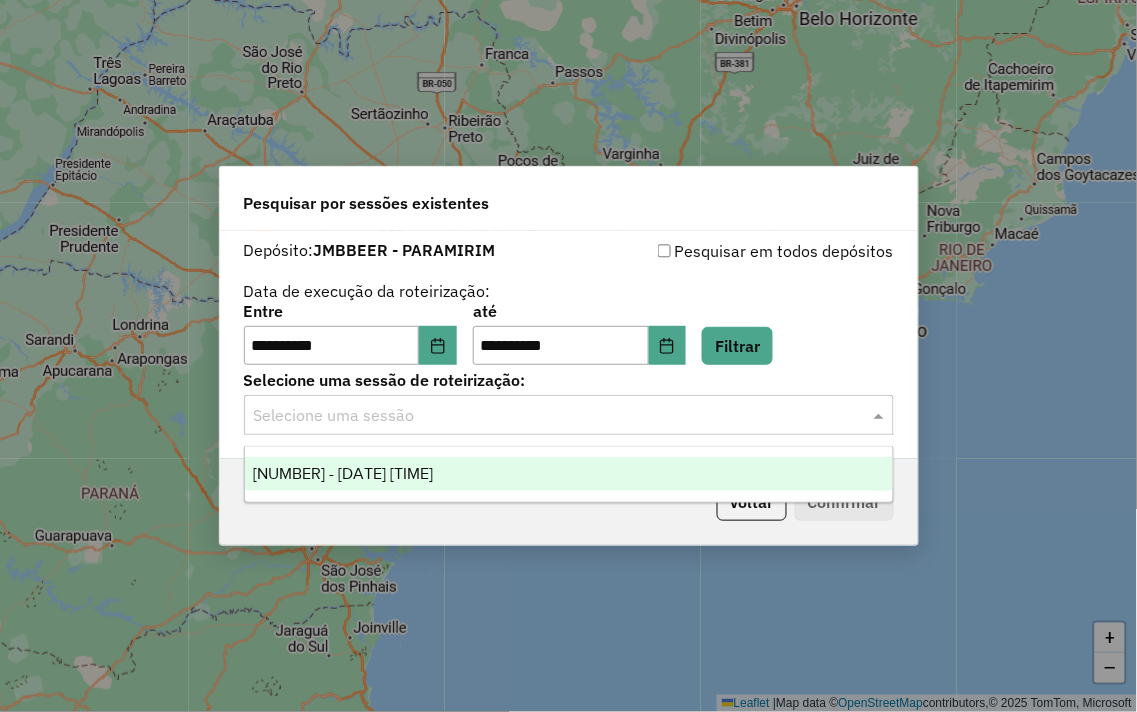 click on "974362 - 04/08/2025 14:10" at bounding box center [569, 474] 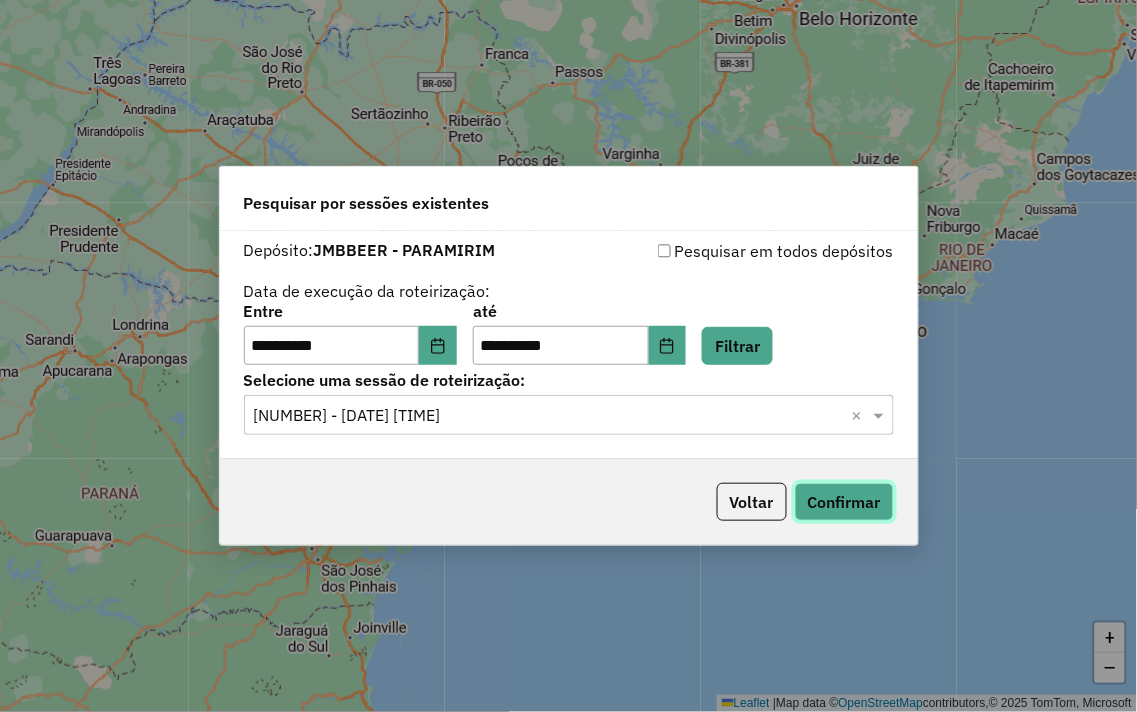 click on "Confirmar" 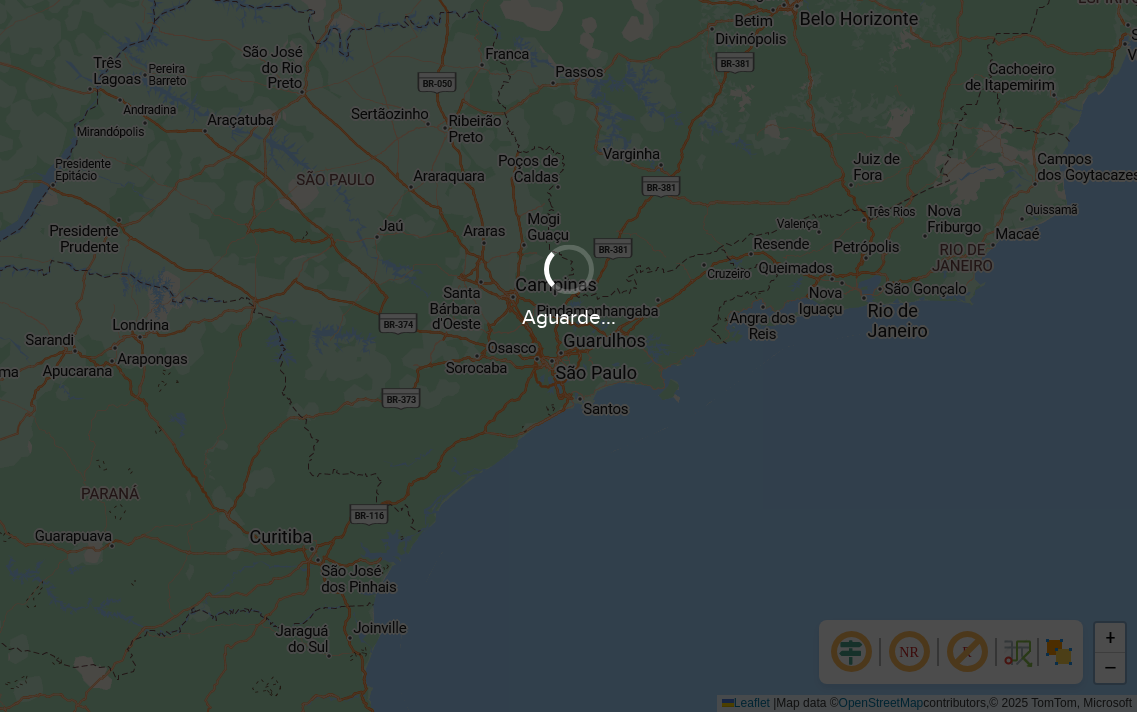 scroll, scrollTop: 0, scrollLeft: 0, axis: both 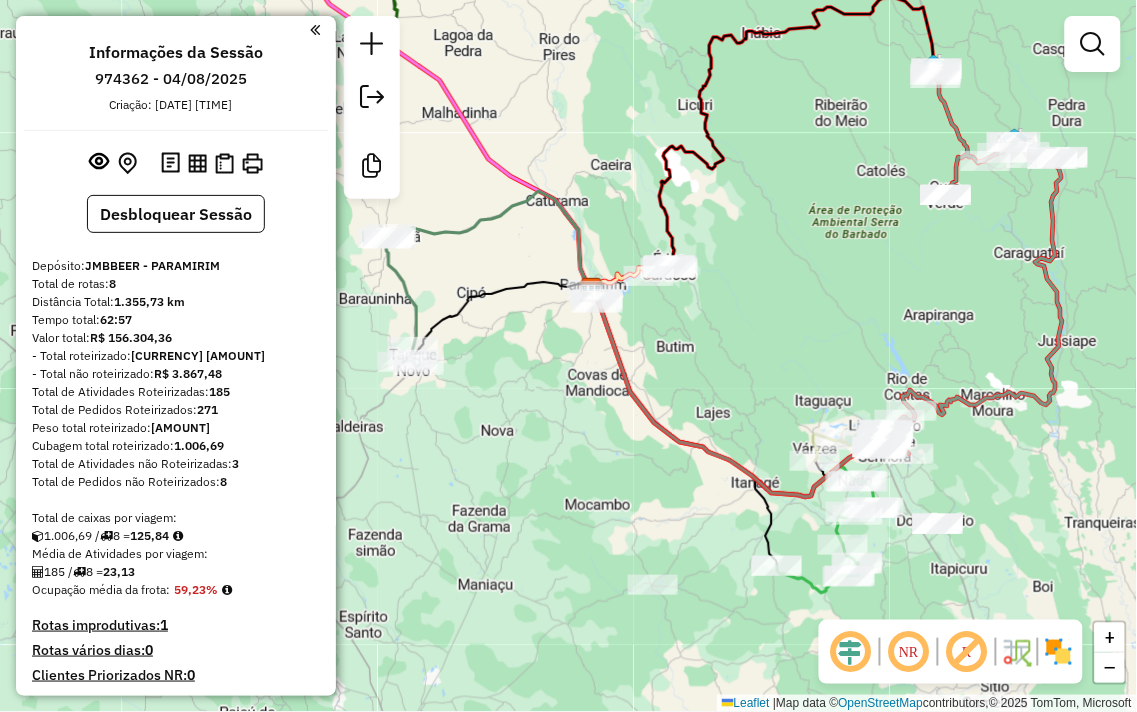 drag, startPoint x: 781, startPoint y: 304, endPoint x: 706, endPoint y: 163, distance: 159.70598 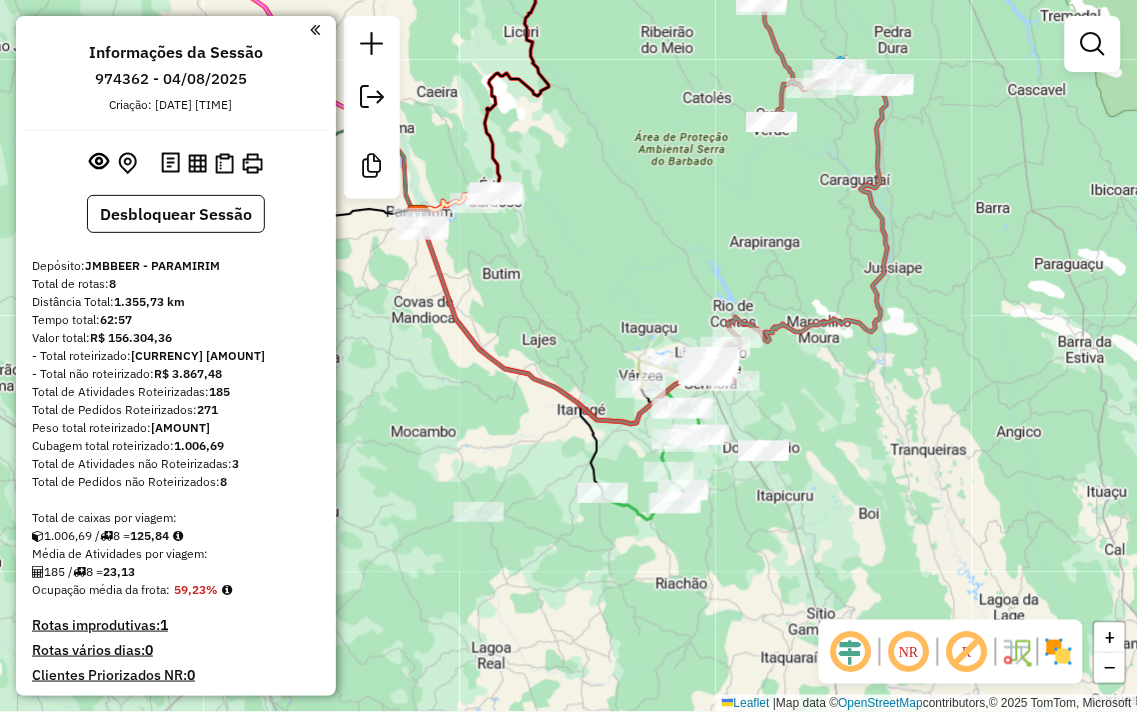 drag, startPoint x: 730, startPoint y: 164, endPoint x: 648, endPoint y: 168, distance: 82.0975 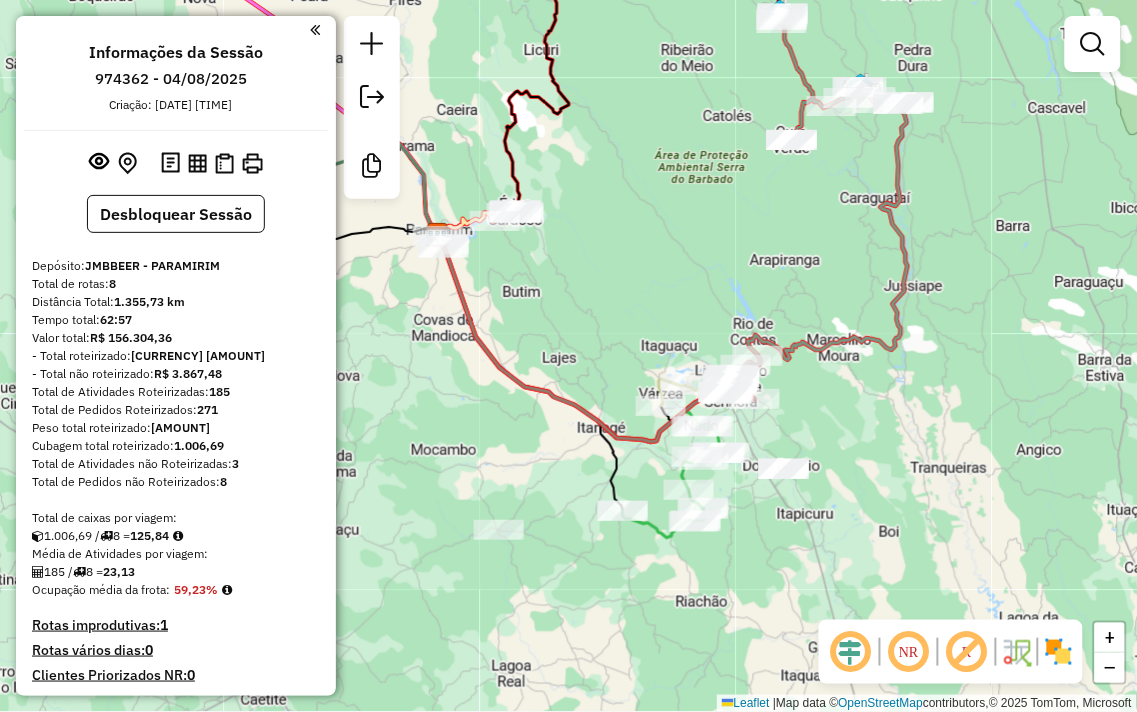 drag, startPoint x: 621, startPoint y: 207, endPoint x: 743, endPoint y: 348, distance: 186.45375 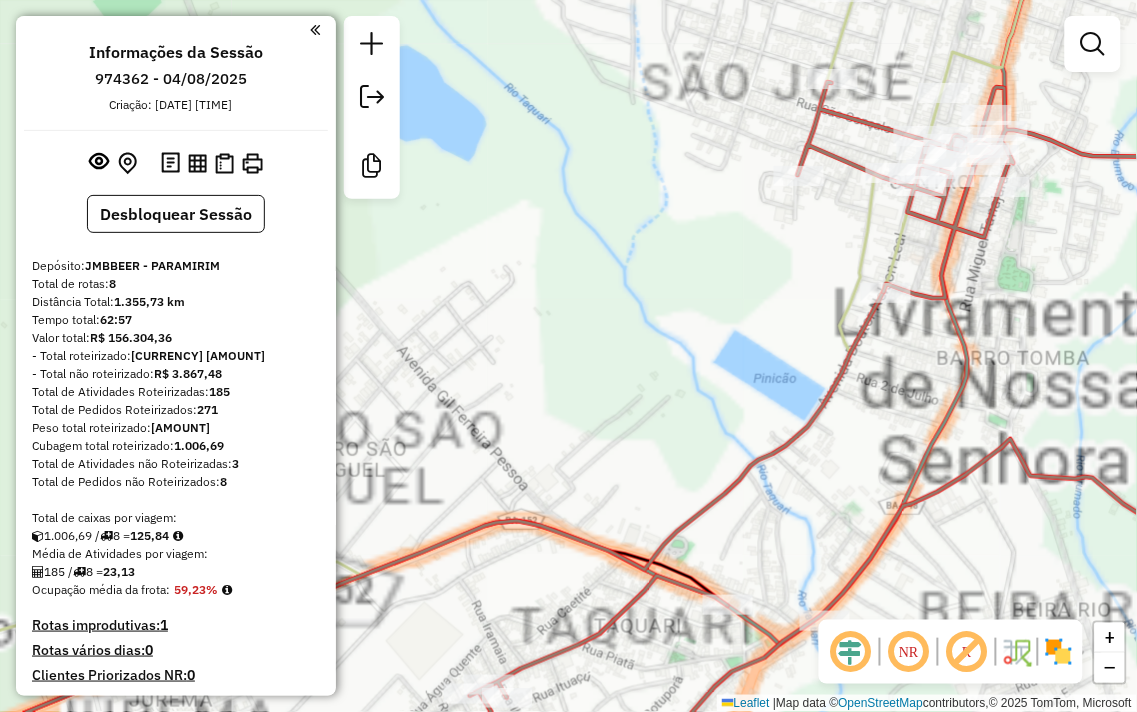 drag, startPoint x: 743, startPoint y: 287, endPoint x: 595, endPoint y: 311, distance: 149.93332 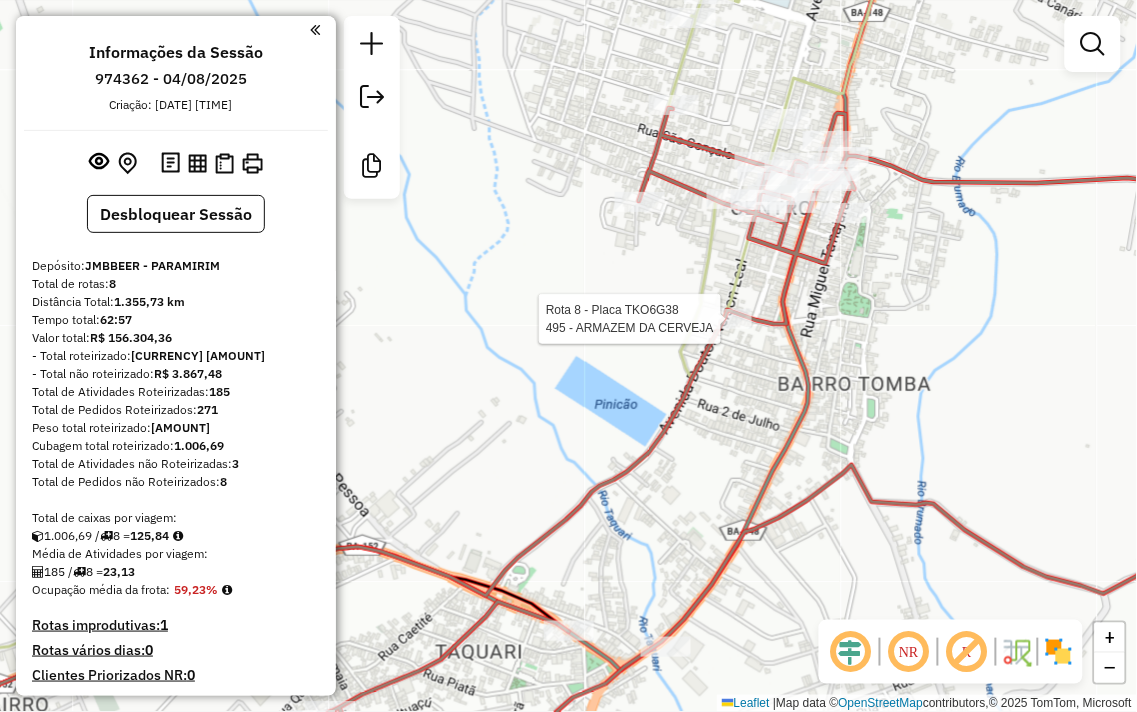 select on "**********" 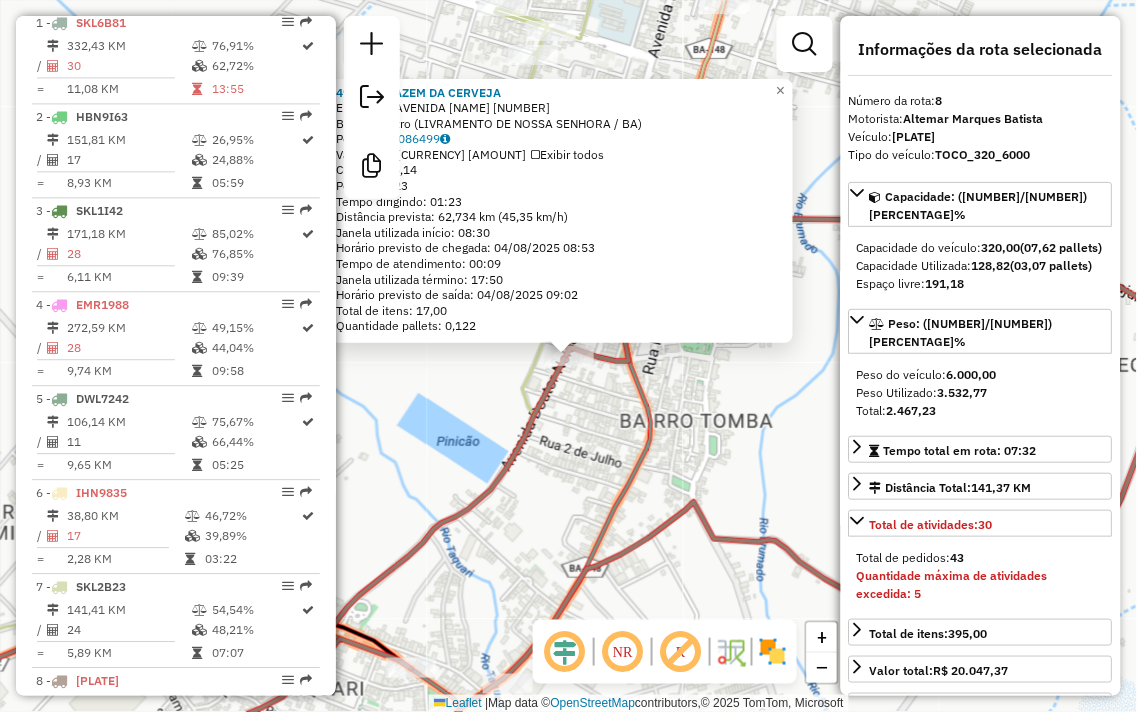 scroll, scrollTop: 1207, scrollLeft: 0, axis: vertical 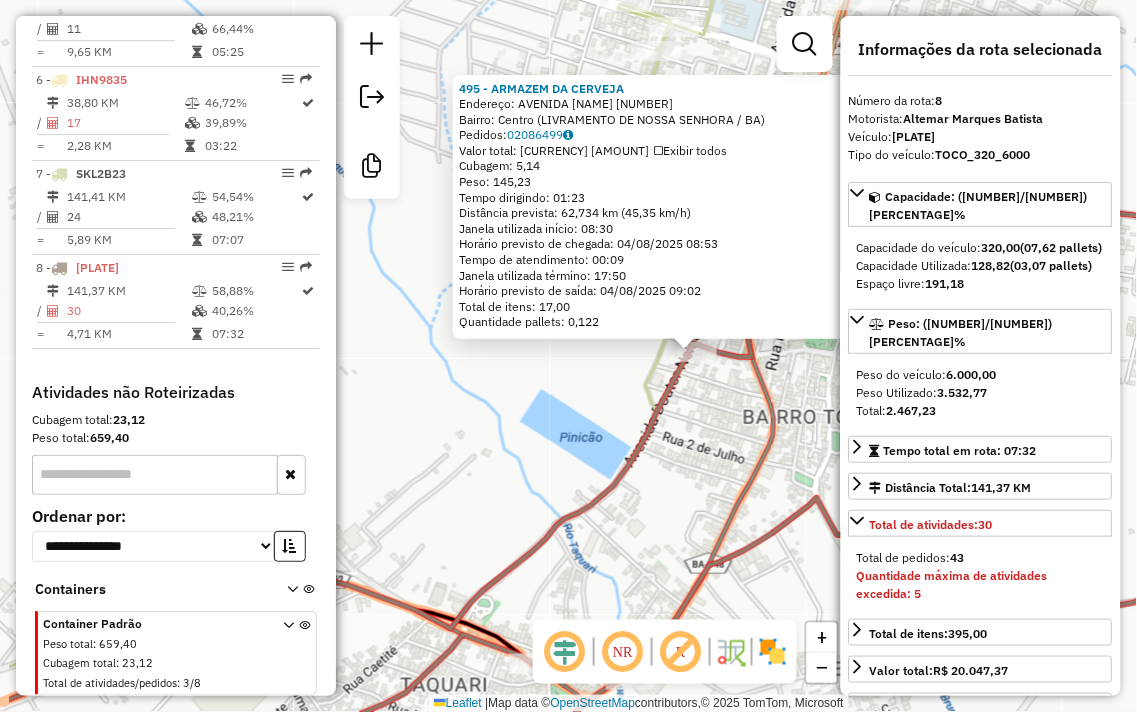drag, startPoint x: 521, startPoint y: 388, endPoint x: 644, endPoint y: 384, distance: 123.065025 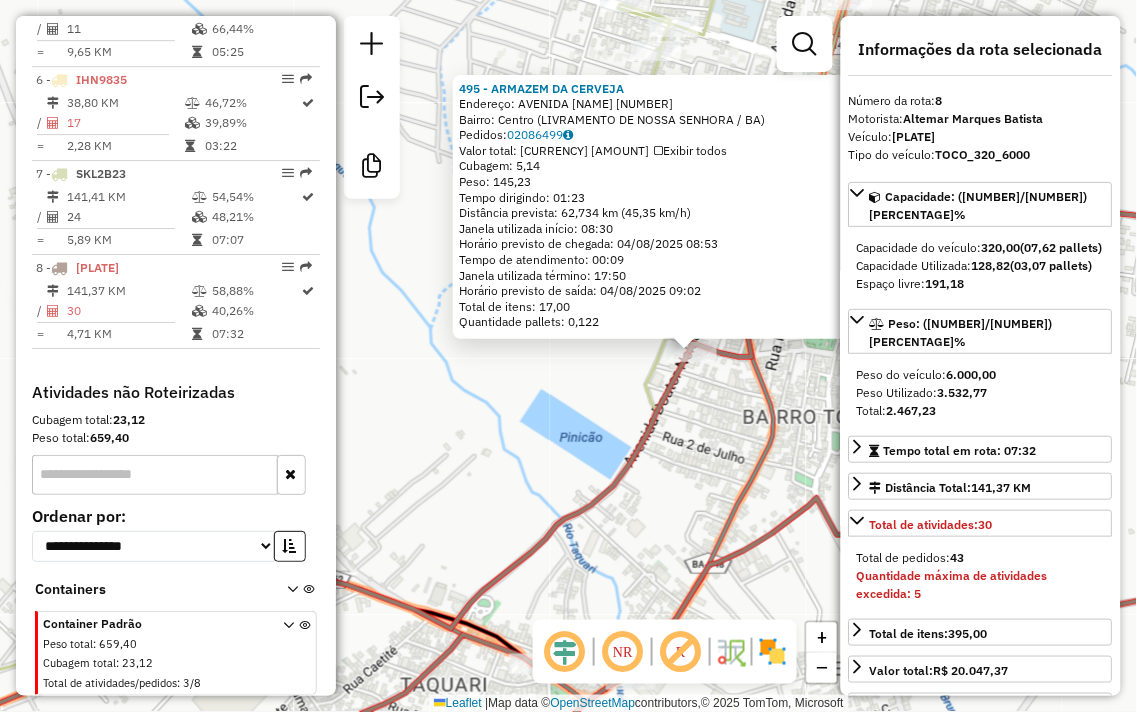 click on "495 - ARMAZEM DA CERVEJA Endereço: AVENIDA DR NELSON LEAL [NUMBER] Bairro: Centro ([CITY] / [STATE]) Pedidos: [ORDER_ID] Valor total: R$ 1.013,79 Exibir todos Cubagem: 5,14 Peso: 145,23 Tempo dirigindo: 01:23 Distância prevista: 62,734 km (45,35 km/h) Janela utilizada início: 08:30 Horário previsto de chegada: 04/08/2025 08:53 Tempo de atendimento: 00:09 Janela utilizada término: 17:50 Horário previsto de saída: 04/08/2025 09:02 Total de itens: 17,00 Quantidade pallets: 0,122 × Janela de atendimento Grade de atendimento Capacidade Transportadoras Veículos Cliente Pedidos Rotas Selecione os dias de semana para filtrar as janelas de atendimento Seg Ter Qua Qui Sex Sáb Dom Informe o período da janela de atendimento: De: Até: Filtrar exatamente a janela do cliente Considerar janela de atendimento padrão Selecione os dias de semana para filtrar as grades de atendimento Seg Ter Qua Qui Sex Sáb Dom Peso mínimo: Peso máximo: +" 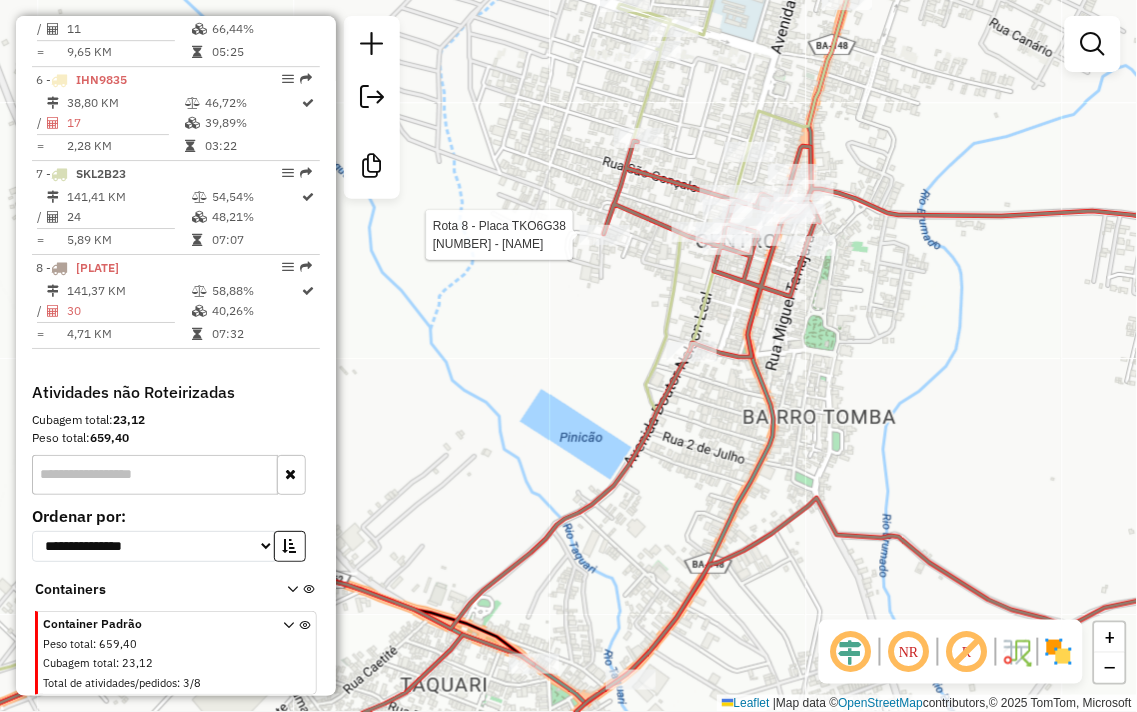 select on "**********" 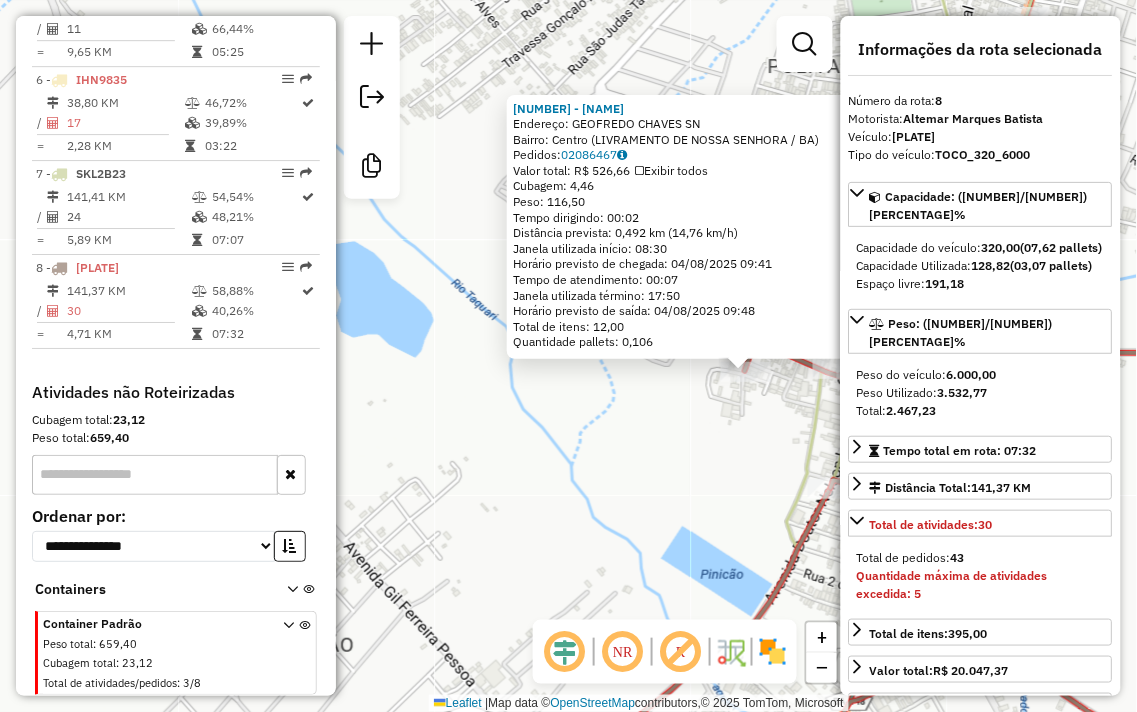 drag, startPoint x: 493, startPoint y: 402, endPoint x: 650, endPoint y: 415, distance: 157.5373 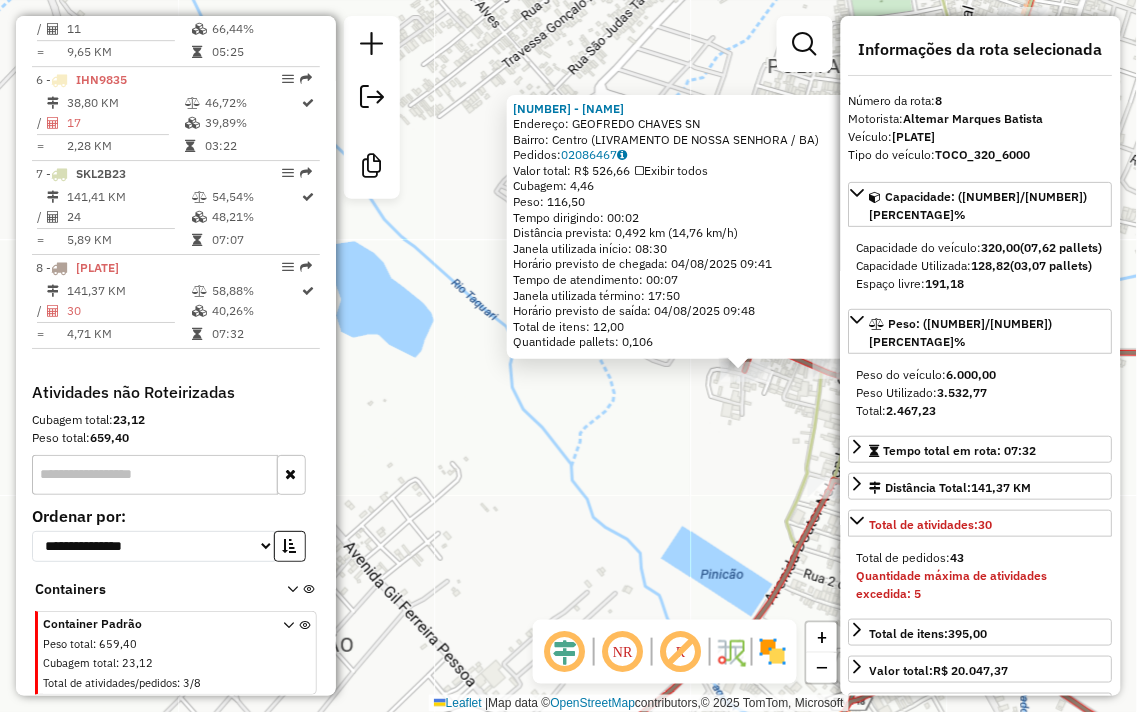 drag, startPoint x: 677, startPoint y: 420, endPoint x: 390, endPoint y: 408, distance: 287.25076 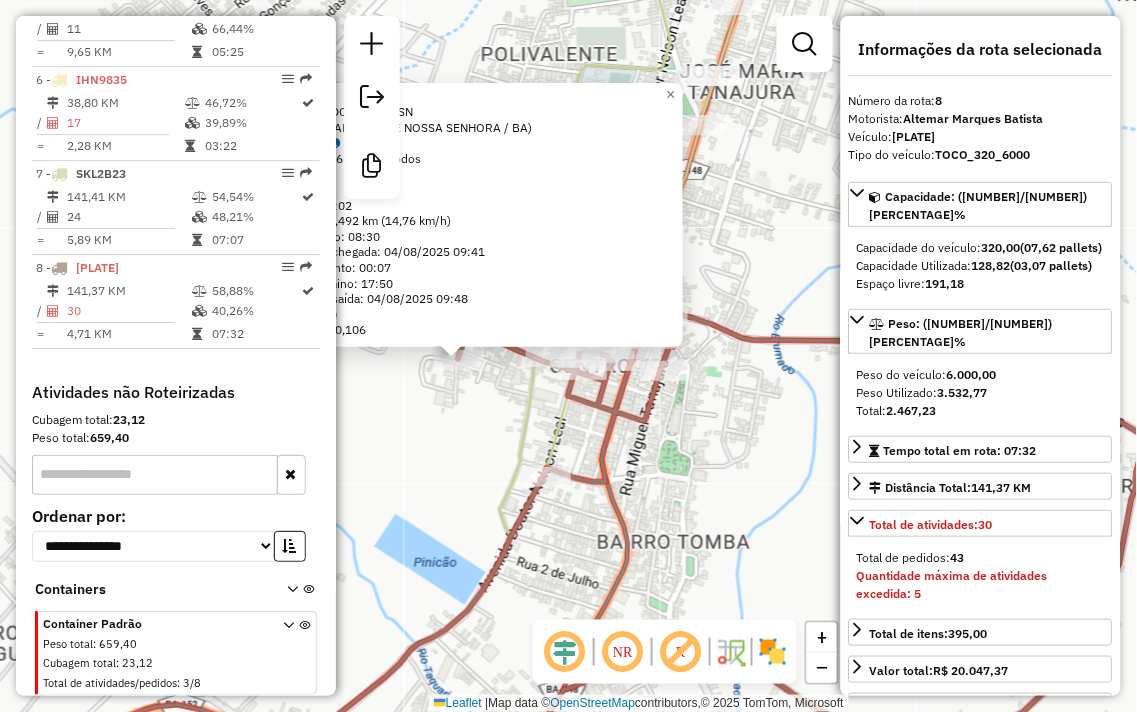 click on "[NUMBER] - [NAME] Endereço: [NAME] [NUMBER] Bairro: [NAME] ([NAME] / [STATE]) Pedidos: [NUMBER] Valor total: [CURRENCY] [AMOUNT] Exibir todos Cubagem: [NUMBER] Peso: [NUMBER] Tempo dirigindo: [TIME] Distância prevista: [DISTANCE] ([SPEED]) Janela utilizada início: [TIME] Horário previsto de chegada: [DATE] [TIME] Tempo de atendimento: [TIME] Janela utilizada término: [TIME] Horário previsto de saída: [DATE] [TIME] Total de itens: [NUMBER] Quantidade pallets: [NUMBER] × Janela de atendimento Grade de atendimento Capacidade Transportadoras Veículos Cliente Pedidos Rotas Selecione os dias de semana para filtrar as janelas de atendimento Seg Ter Qua Qui Sex Sáb Dom Informe o período da janela de atendimento: De: Até: Filtrar exatamente a janela do cliente Considerar janela de atendimento padrão Selecione os dias de semana para filtrar as grades de atendimento Seg Ter Qua Qui Sex Sáb Dom Peso mínimo: Peso máximo: De: De:" 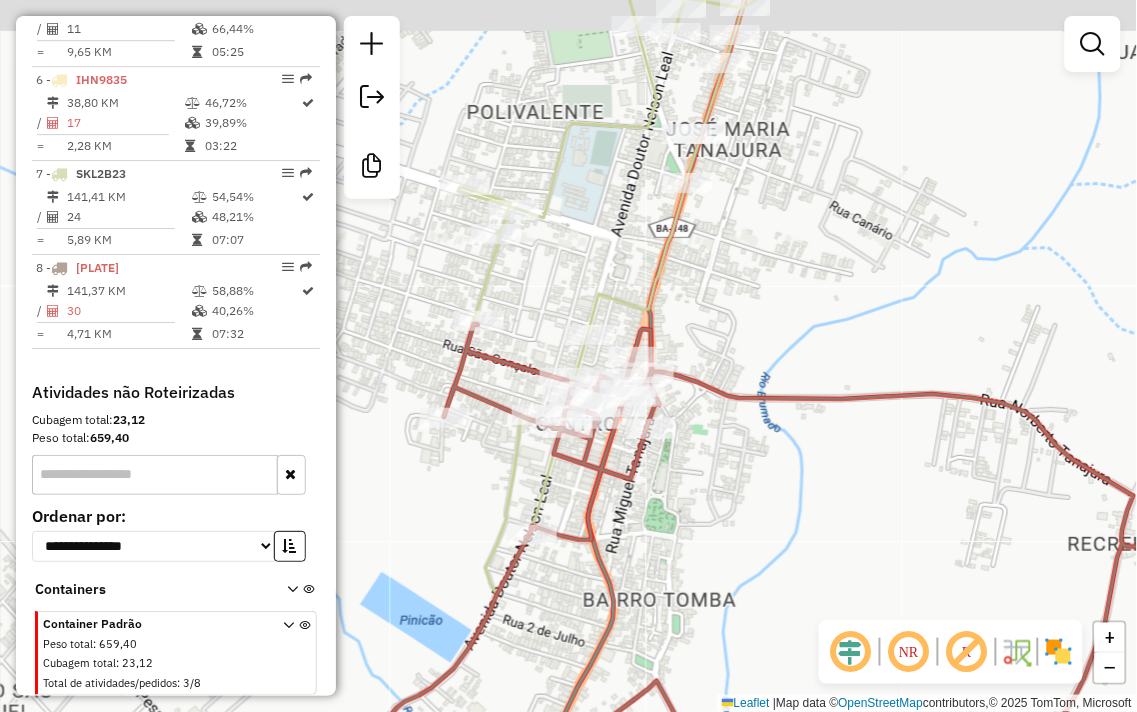 drag, startPoint x: 796, startPoint y: 100, endPoint x: 723, endPoint y: 331, distance: 242.2602 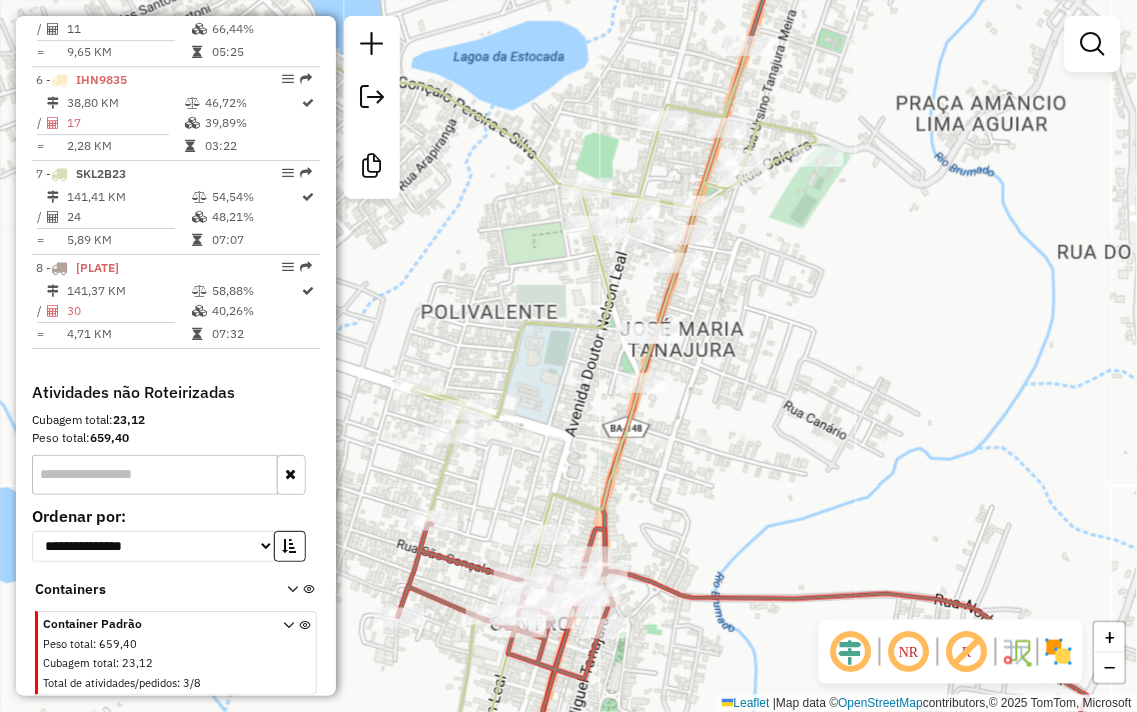 drag, startPoint x: 824, startPoint y: 84, endPoint x: 800, endPoint y: 171, distance: 90.24966 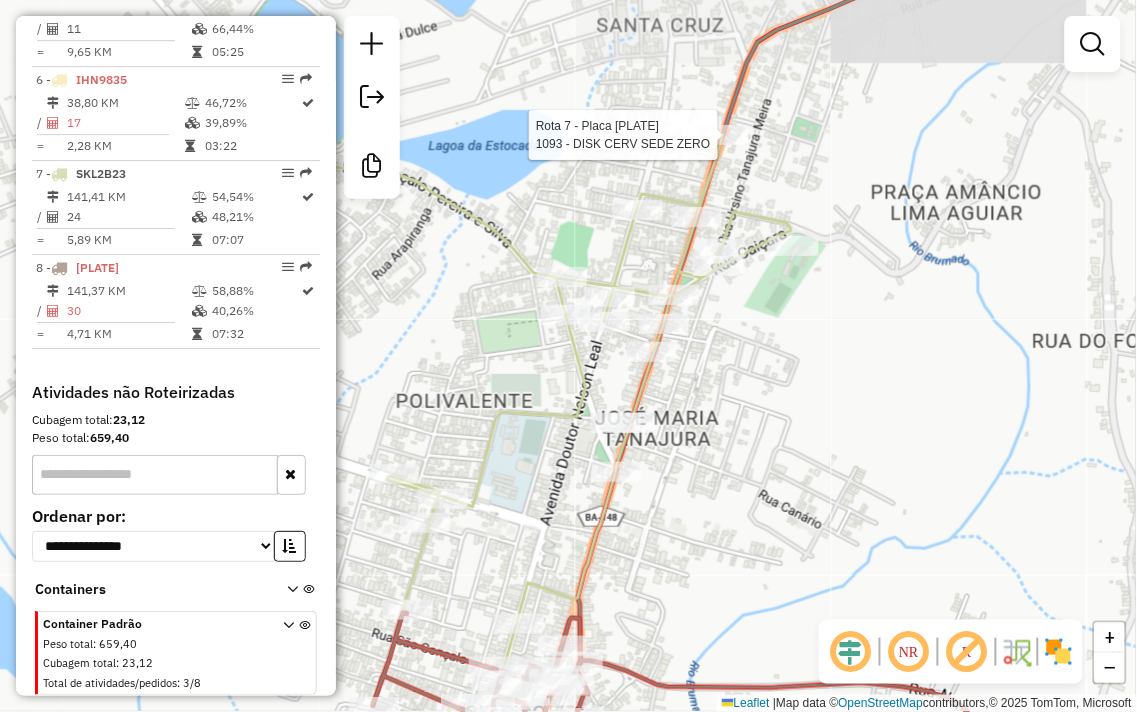 select on "**********" 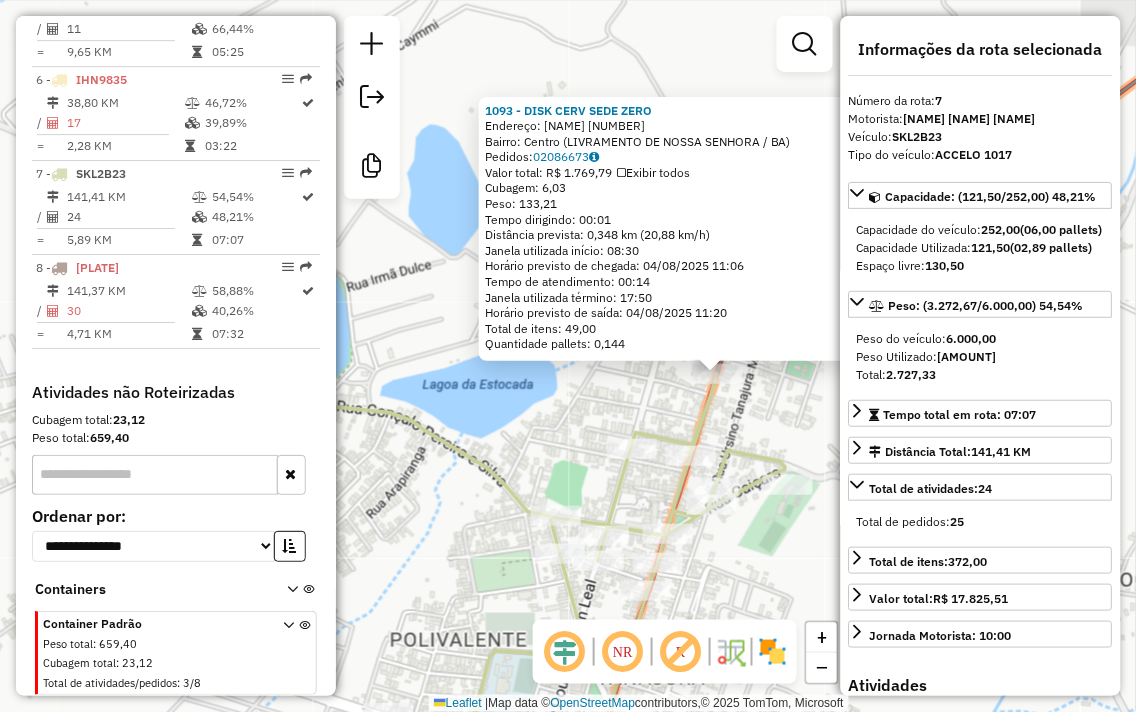 drag, startPoint x: 654, startPoint y: 545, endPoint x: 803, endPoint y: 563, distance: 150.08331 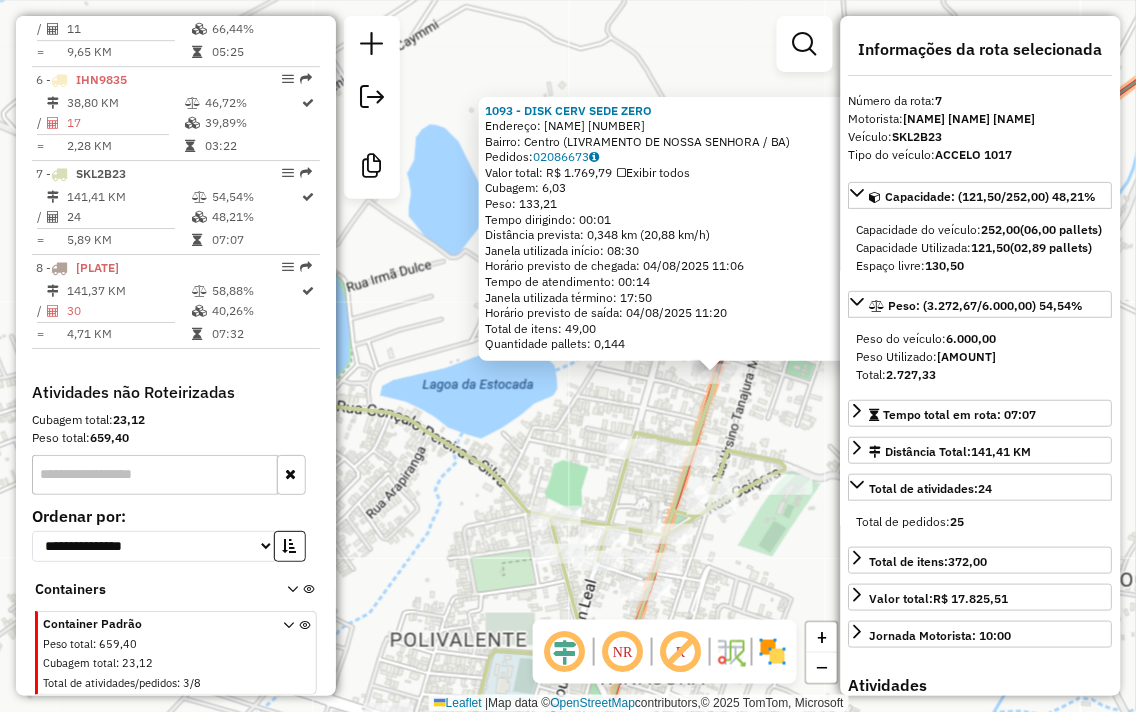 click on "1093 - DISK CERV SEDE ZERO Endereço: PRESIDENTE VARGAS [NUMBER] Bairro: Centro ([CITY] / [STATE]) Pedidos: [ORDER_ID] Valor total: R$ 1.769,79 Exibir todos Cubagem: 6,03 Peso: 133,21 Tempo dirigindo: 00:01 Distância prevista: 0,348 km (20,88 km/h) Janela utilizada início: 08:30 Horário previsto de chegada: 04/08/2025 11:06 Tempo de atendimento: 00:14 Janela utilizada término: 17:50 Horário previsto de saída: 04/08/2025 11:20 Total de itens: 49,00 Quantidade pallets: 0,144 × Janela de atendimento Grade de atendimento Capacidade Transportadoras Veículos Cliente Pedidos Rotas Selecione os dias de semana para filtrar as janelas de atendimento Seg Ter Qua Qui Sex Sáb Dom Informe o período da janela de atendimento: De: Até: Filtrar exatamente a janela do cliente Considerar janela de atendimento padrão Selecione os dias de semana para filtrar as grades de atendimento Seg Ter Qua Qui Sex Sáb Dom Peso mínimo: Peso máximo: De:" 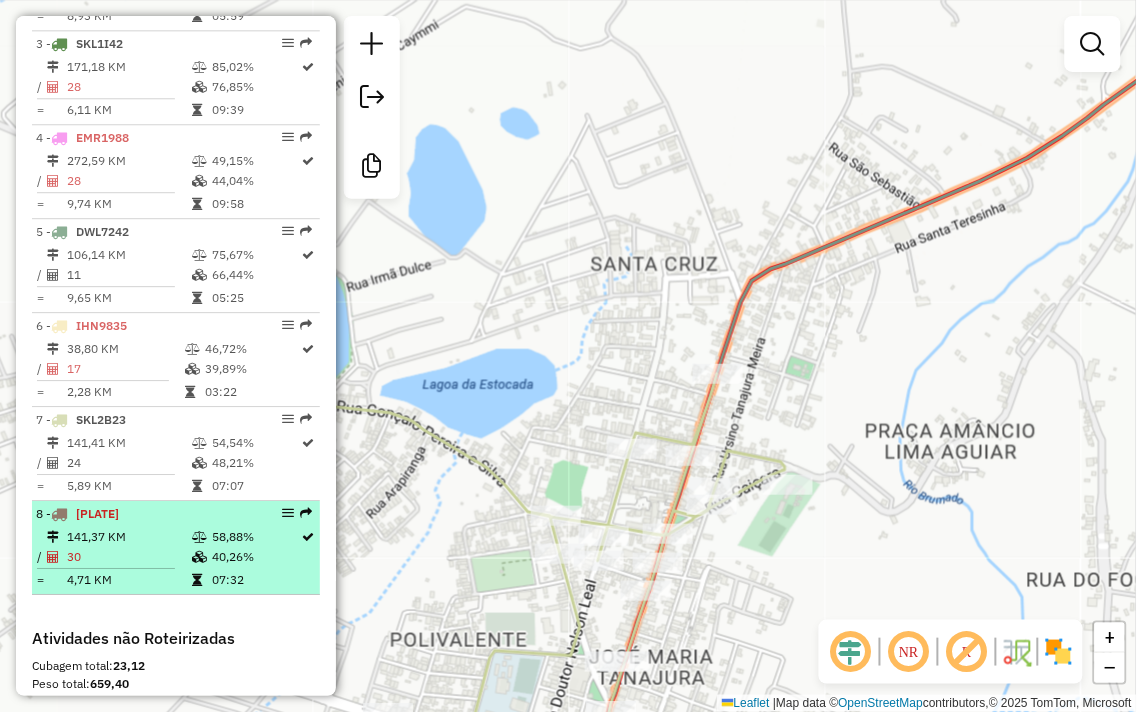 scroll, scrollTop: 763, scrollLeft: 0, axis: vertical 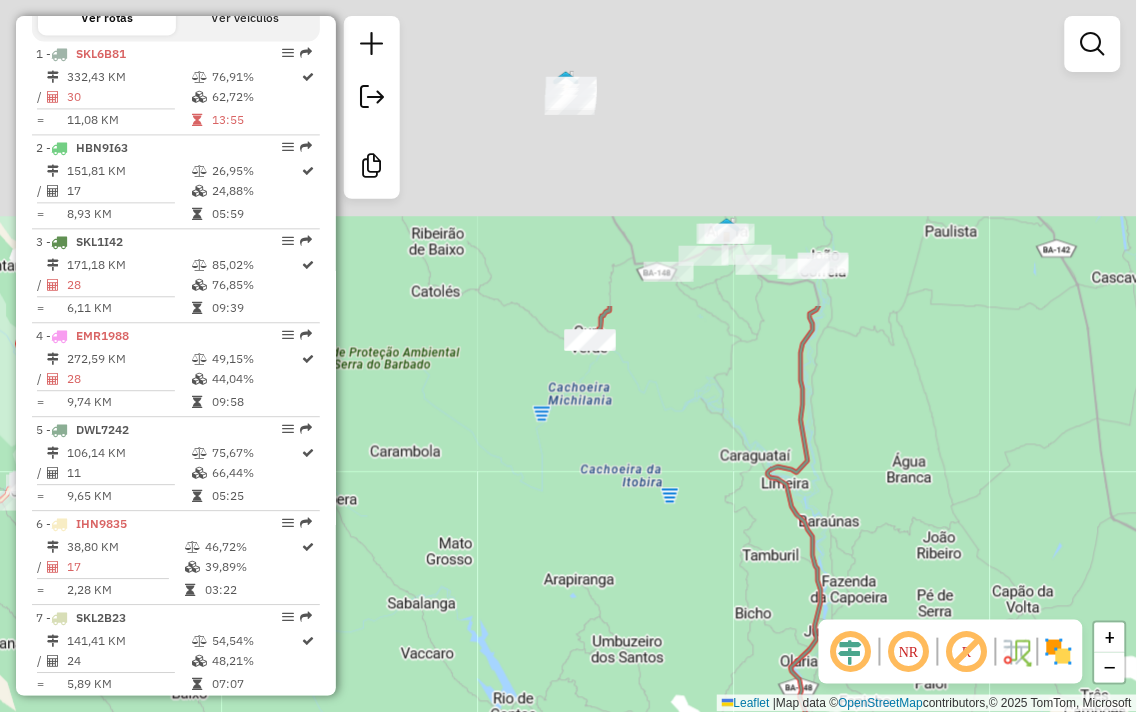 drag, startPoint x: 550, startPoint y: 378, endPoint x: 395, endPoint y: 755, distance: 407.61993 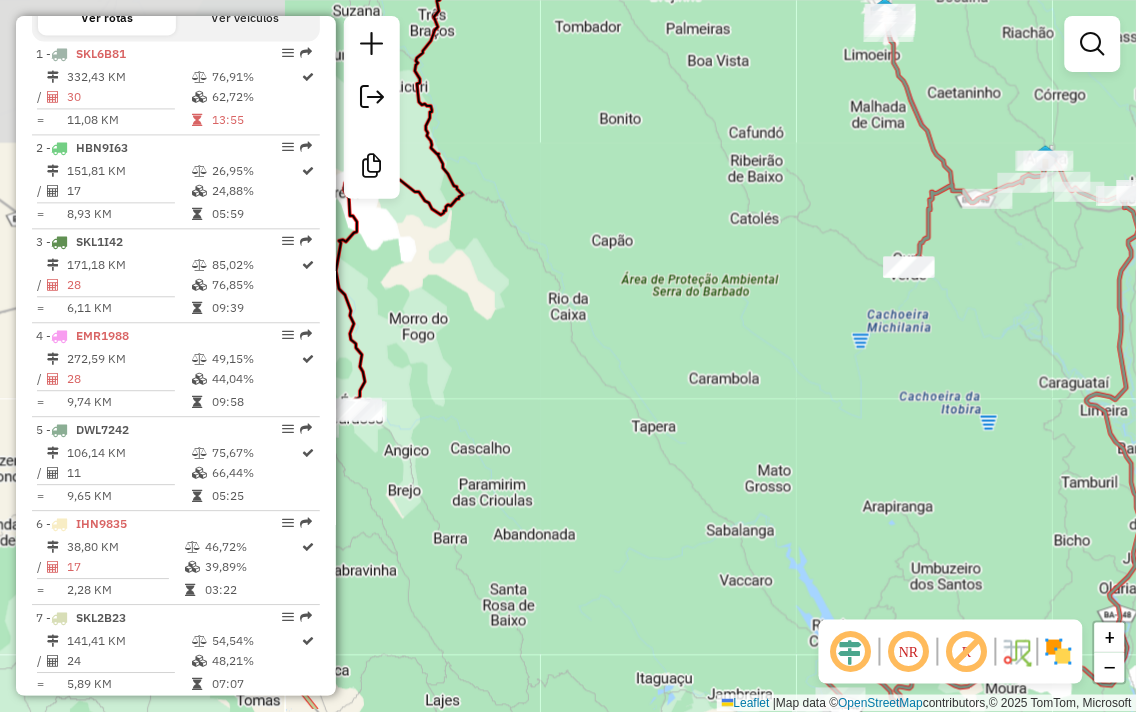 drag, startPoint x: 505, startPoint y: 590, endPoint x: 830, endPoint y: 517, distance: 333.0976 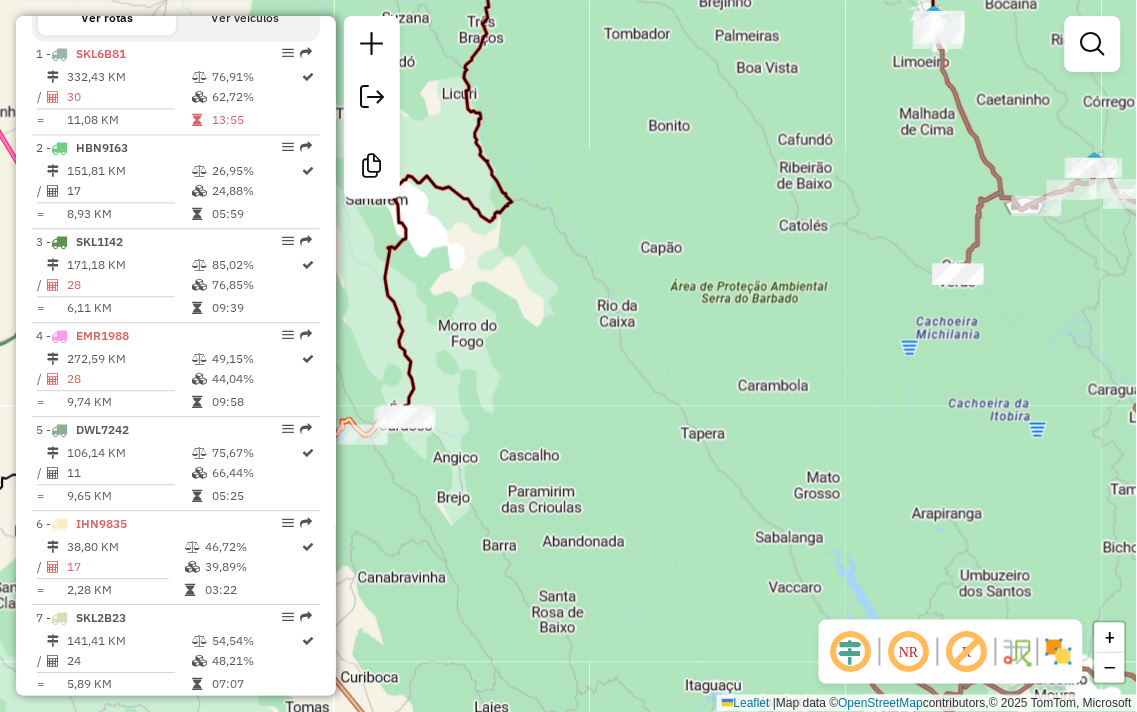 drag, startPoint x: 600, startPoint y: 477, endPoint x: 1136, endPoint y: 466, distance: 536.11285 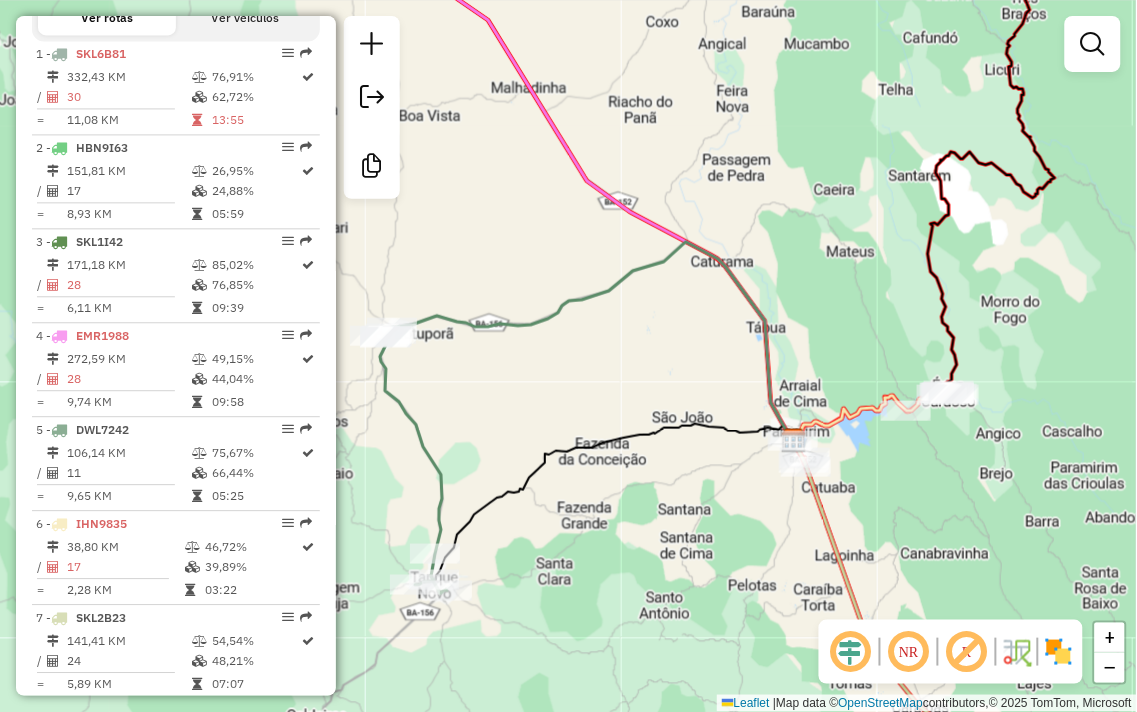 drag, startPoint x: 693, startPoint y: 548, endPoint x: 737, endPoint y: 540, distance: 44.72136 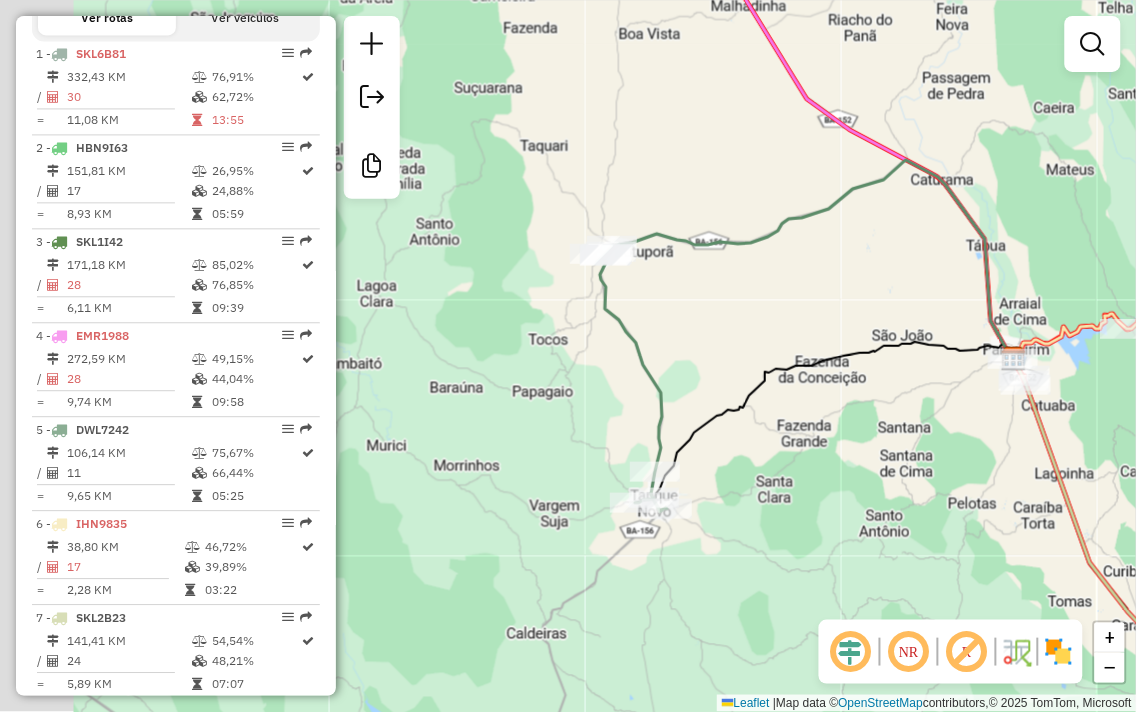 drag, startPoint x: 608, startPoint y: 533, endPoint x: 808, endPoint y: 432, distance: 224.0558 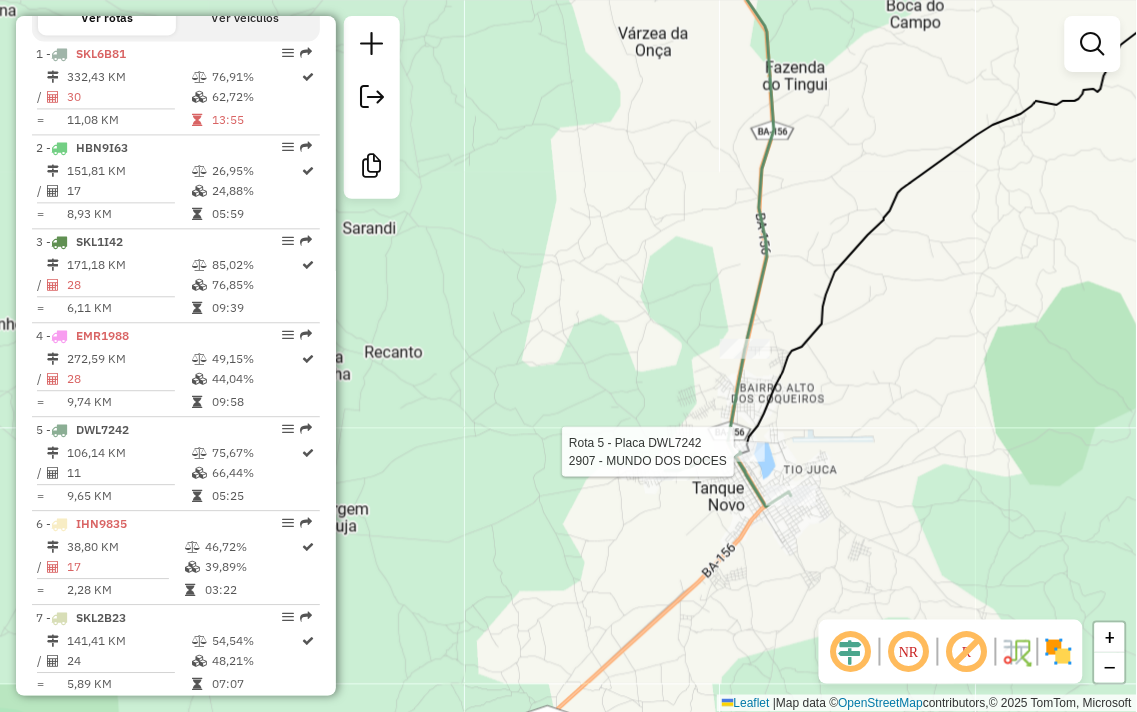 select on "**********" 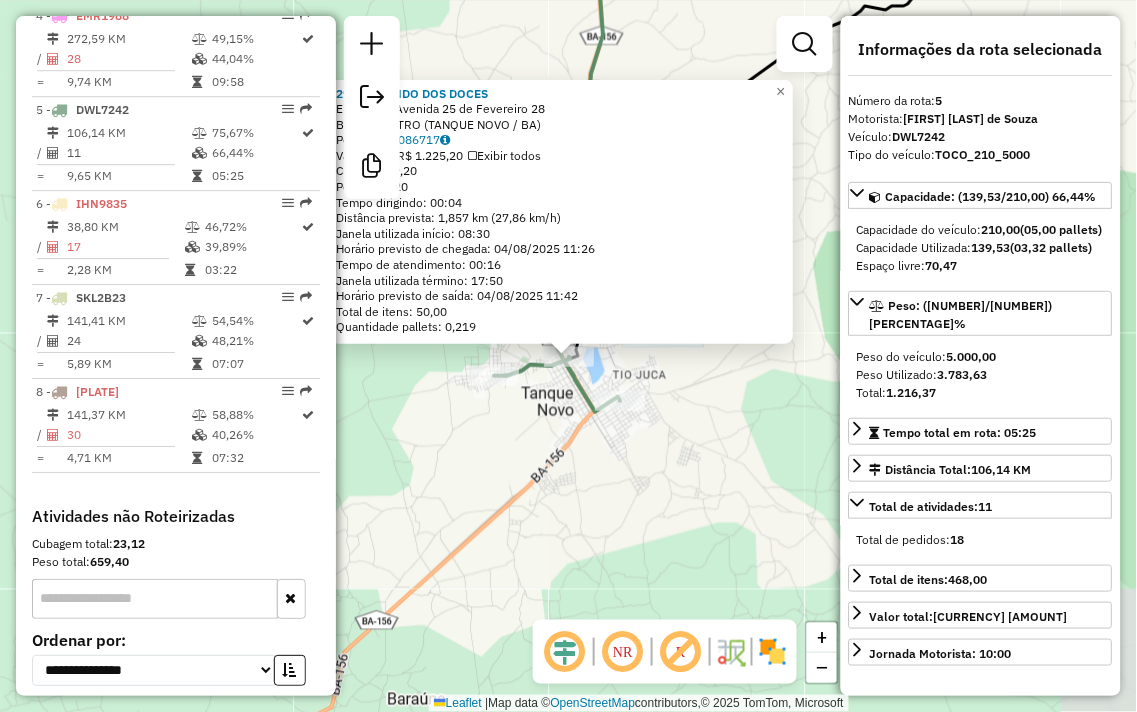 scroll, scrollTop: 1163, scrollLeft: 0, axis: vertical 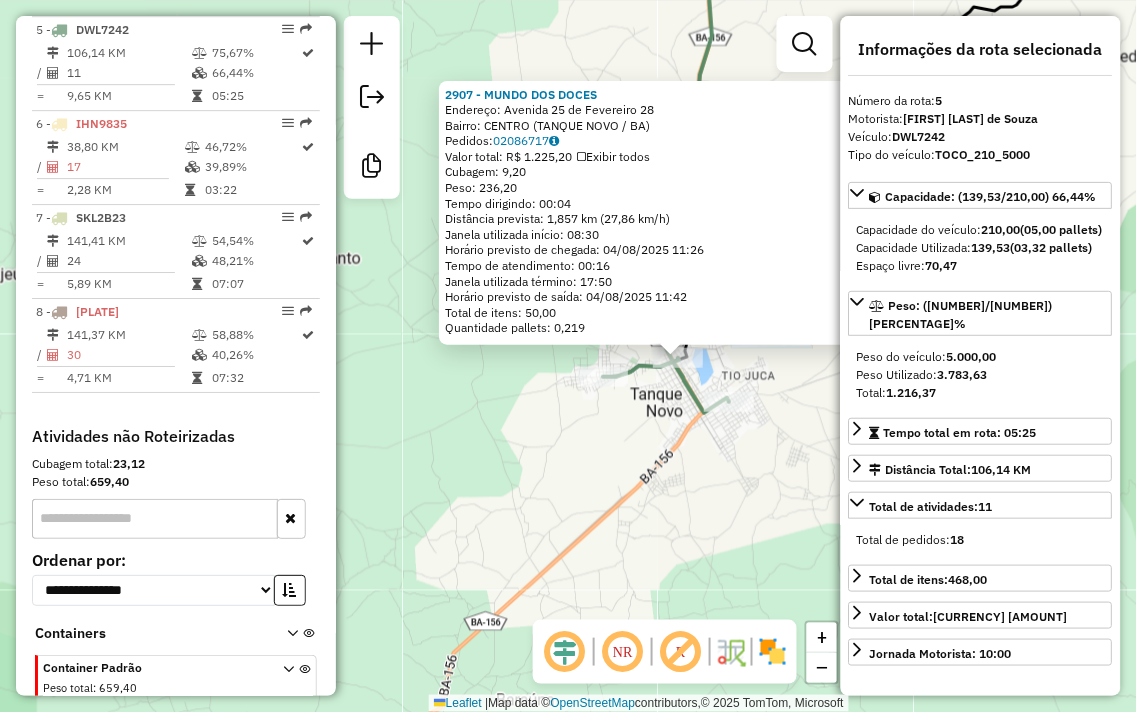 drag, startPoint x: 663, startPoint y: 525, endPoint x: 761, endPoint y: 527, distance: 98.02041 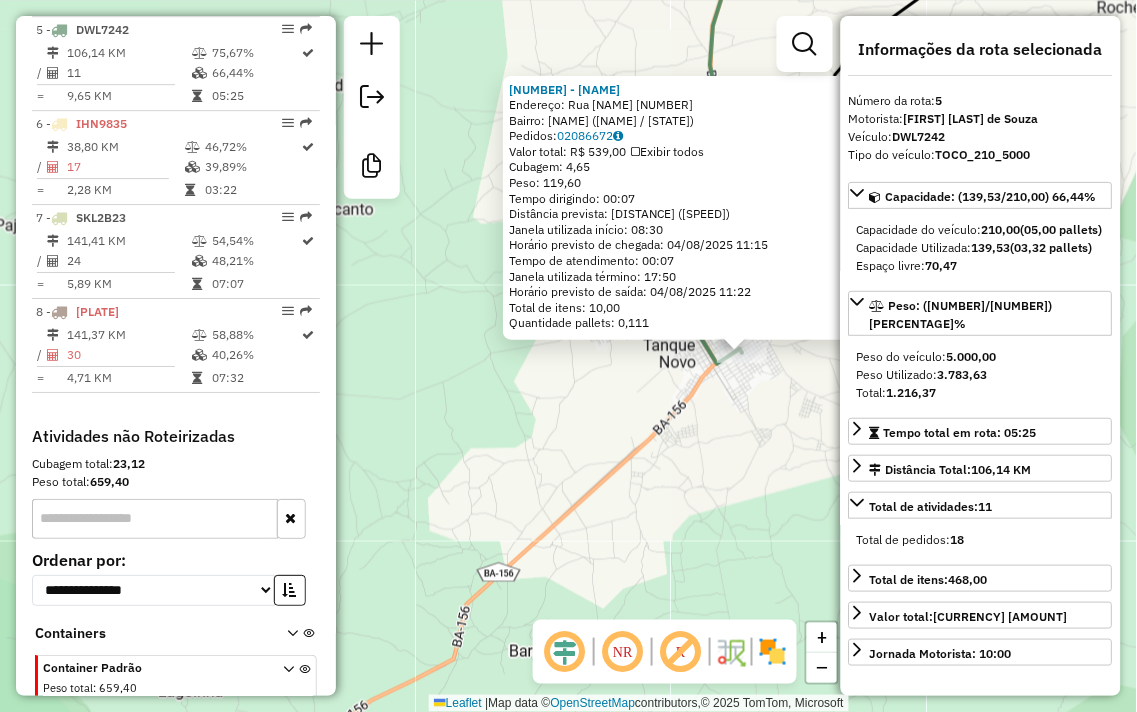 drag, startPoint x: 592, startPoint y: 515, endPoint x: 767, endPoint y: 511, distance: 175.04572 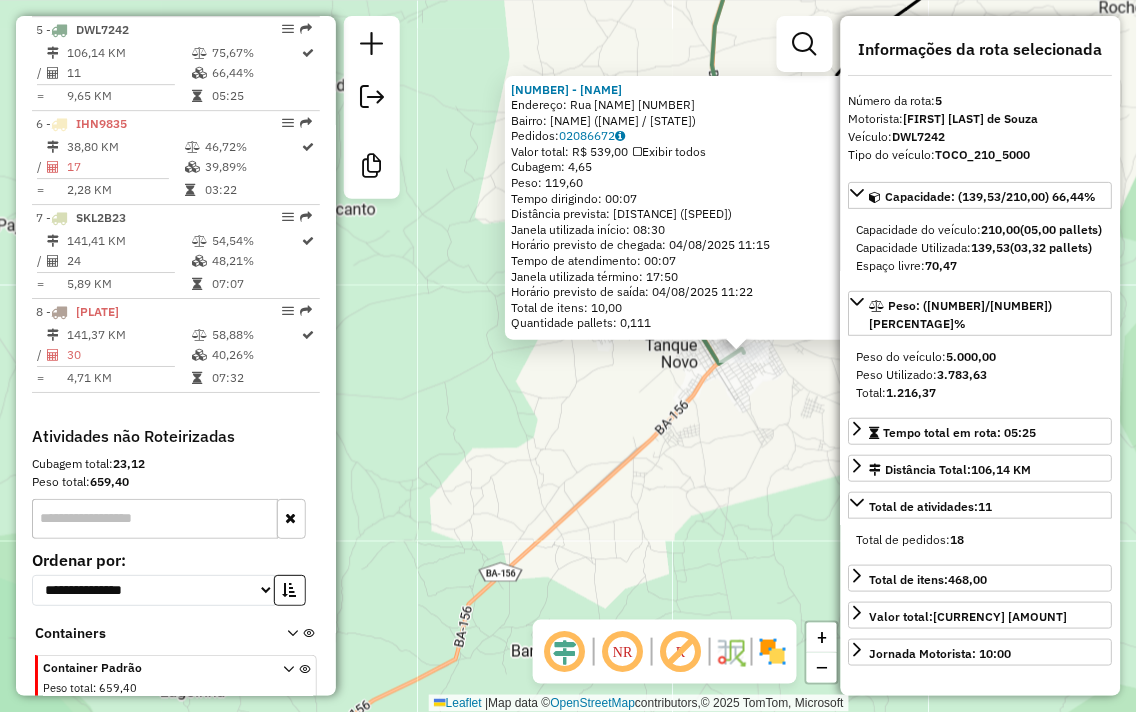 click on "[NUMBER] - [NAME] Endereço: Rua [NAME] [NUMBER] Bairro: [NAME] ([NAME] / [STATE]) Pedidos: [NUMBER] Valor total: [CURRENCY] [AMOUNT] Exibir todos Cubagem: [NUMBER] Peso: [NUMBER] Tempo dirigindo: [TIME] Distância prevista: [DISTANCE] ([SPEED]) Janela utilizada início: [TIME] Horário previsto de chegada: [DATE] [TIME] Tempo de atendimento: [TIME] Janela utilizada término: [TIME] Horário previsto de saída: [DATE] [TIME] Total de itens: [NUMBER] Quantidade pallets: [NUMBER] × Janela de atendimento Grade de atendimento Capacidade Transportadoras Veículos Cliente Pedidos Rotas Selecione os dias de semana para filtrar as janelas de atendimento Seg Ter Qua Qui Sex Sáb Dom Informe o período da janela de atendimento: De: Até: Filtrar exatamente a janela do cliente Considerar janela de atendimento padrão Selecione os dias de semana para filtrar as grades de atendimento Seg Ter Qua Qui Sex Sáb Dom Considerar clientes sem dia de atendimento cadastrado De: De:" 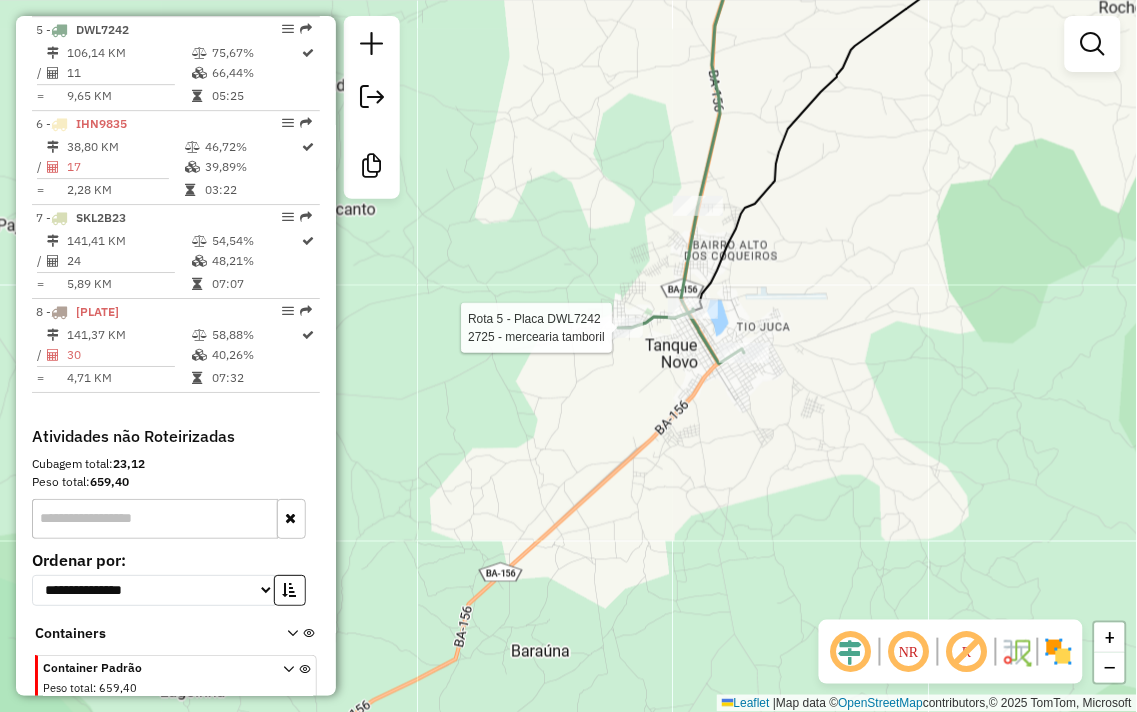 select on "**********" 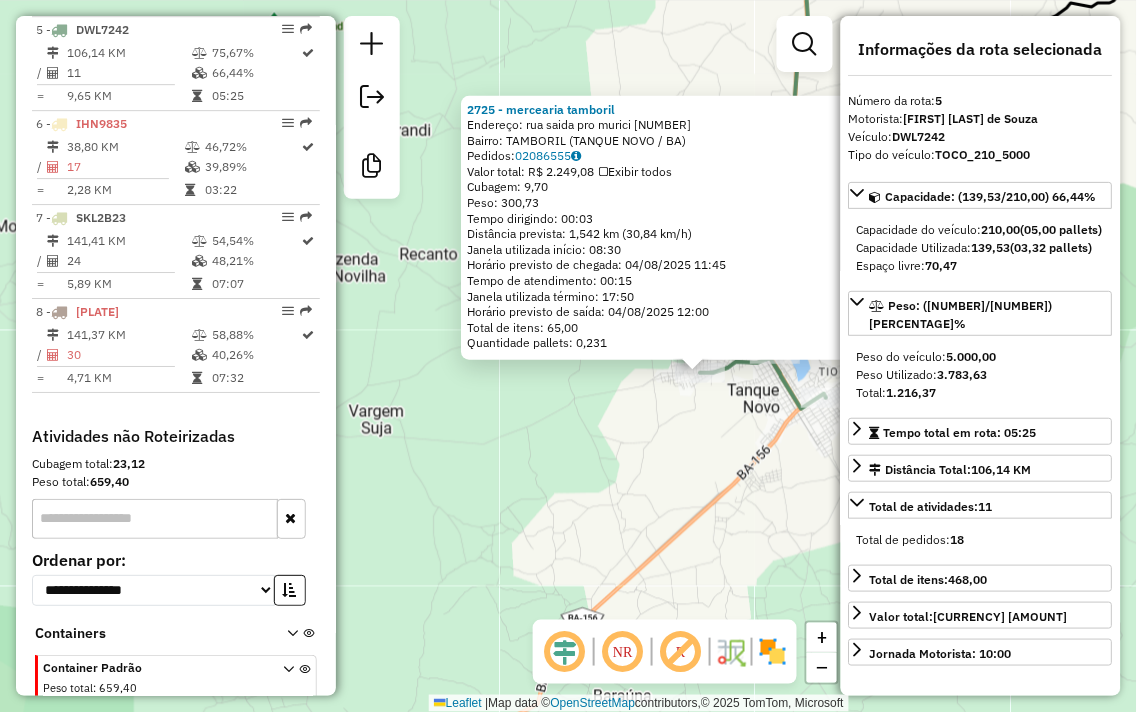 drag, startPoint x: 565, startPoint y: 440, endPoint x: 736, endPoint y: 460, distance: 172.16562 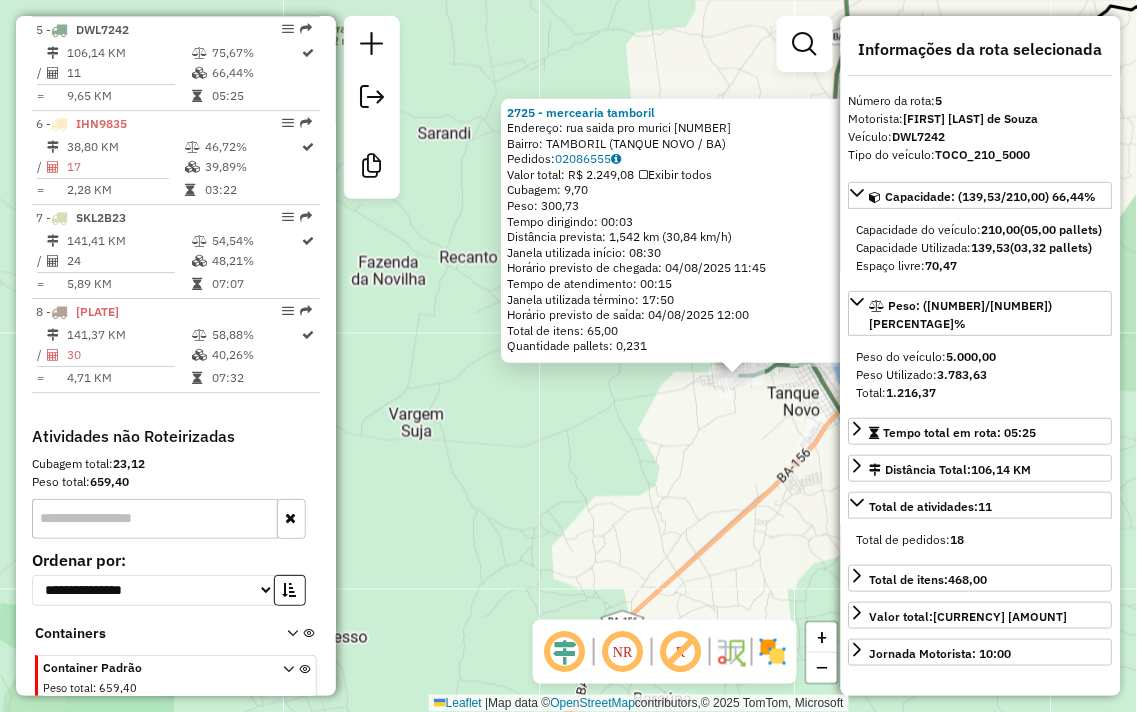 click on "2725 - mercearia tamboril Endereço: rua saida pro murici [NUMBER] Bairro: TAMBORIL ([CITY] / [STATE]) Pedidos: [ORDER_ID] Valor total: R$ 2.249,08 Exibir todos Cubagem: 9,70 Peso: 300,73 Tempo dirigindo: 00:03 Distância prevista: 1,542 km (30,84 km/h) Janela utilizada início: 08:30 Horário previsto de chegada: 04/08/2025 11:45 Tempo de atendimento: 00:15 Janela utilizada término: 17:50 Horário previsto de saída: 04/08/2025 12:00 Total de itens: 65,00 Quantidade pallets: 0,231 × Janela de atendimento Grade de atendimento Capacidade Transportadoras Veículos Cliente Pedidos Rotas Selecione os dias de semana para filtrar as janelas de atendimento Seg Ter Qua Qui Sex Sáb Dom Informe o período da janela de atendimento: De: Até: Filtrar exatamente a janela do cliente Considerar janela de atendimento padrão Selecione os dias de semana para filtrar as grades de atendimento Seg Ter Qua Qui Sex Sáb Dom Clientes fora do dia de atendimento selecionado" 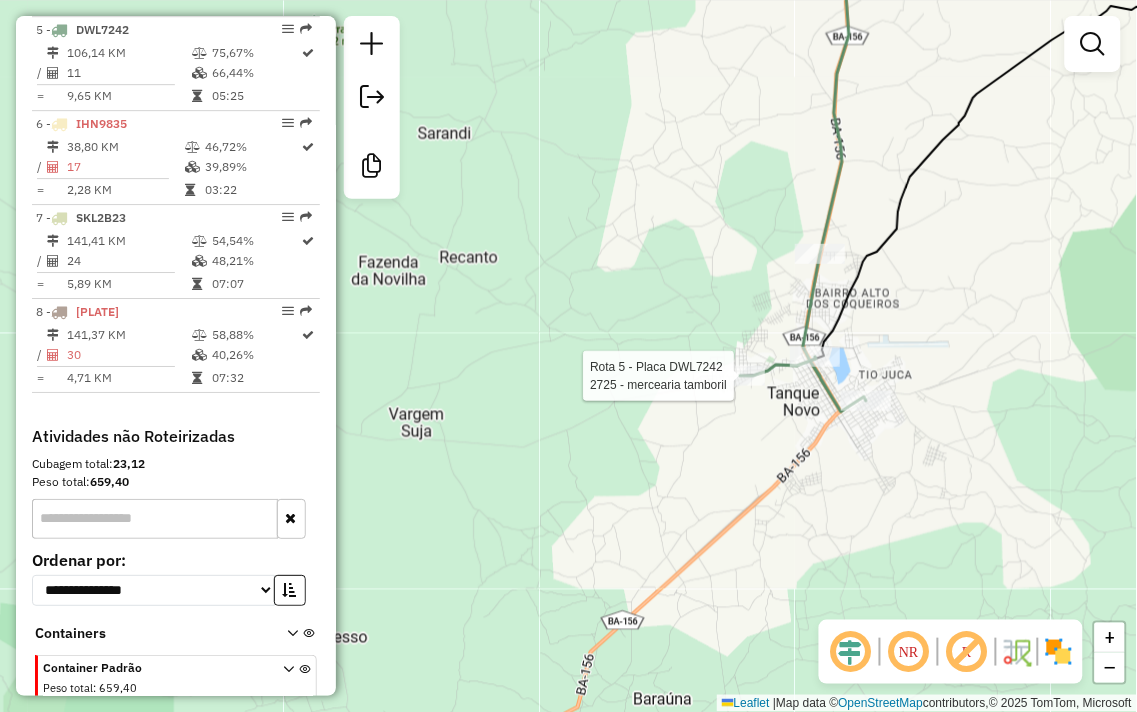 click 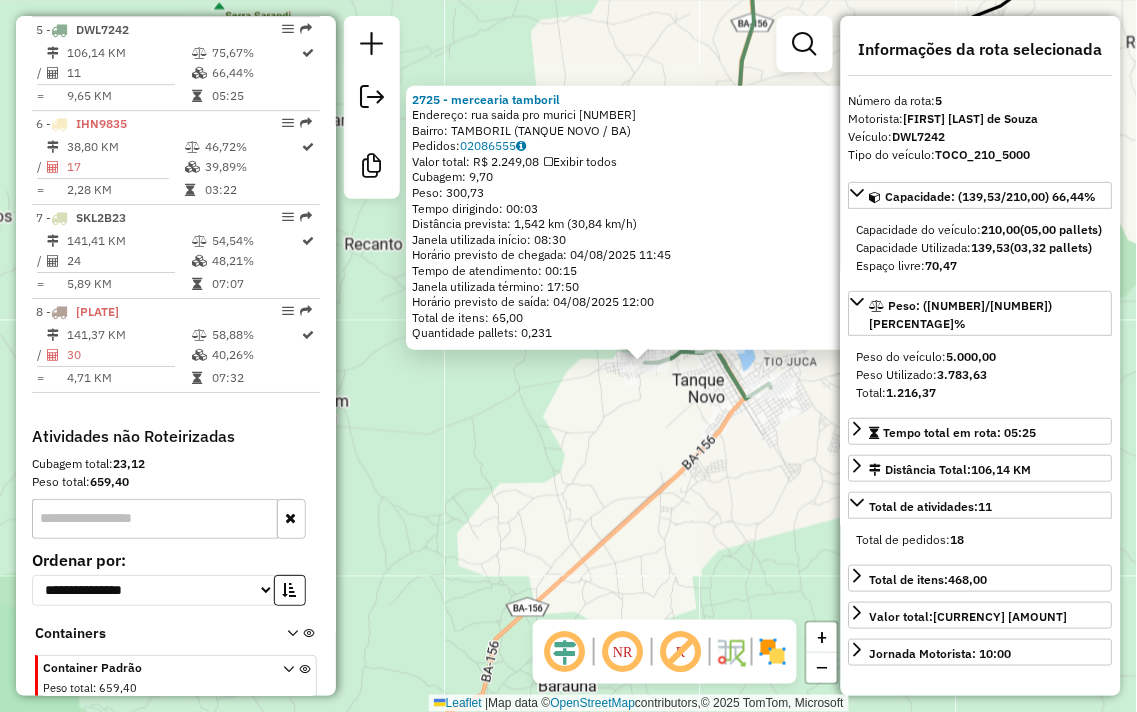 drag, startPoint x: 425, startPoint y: 412, endPoint x: 523, endPoint y: 344, distance: 119.28118 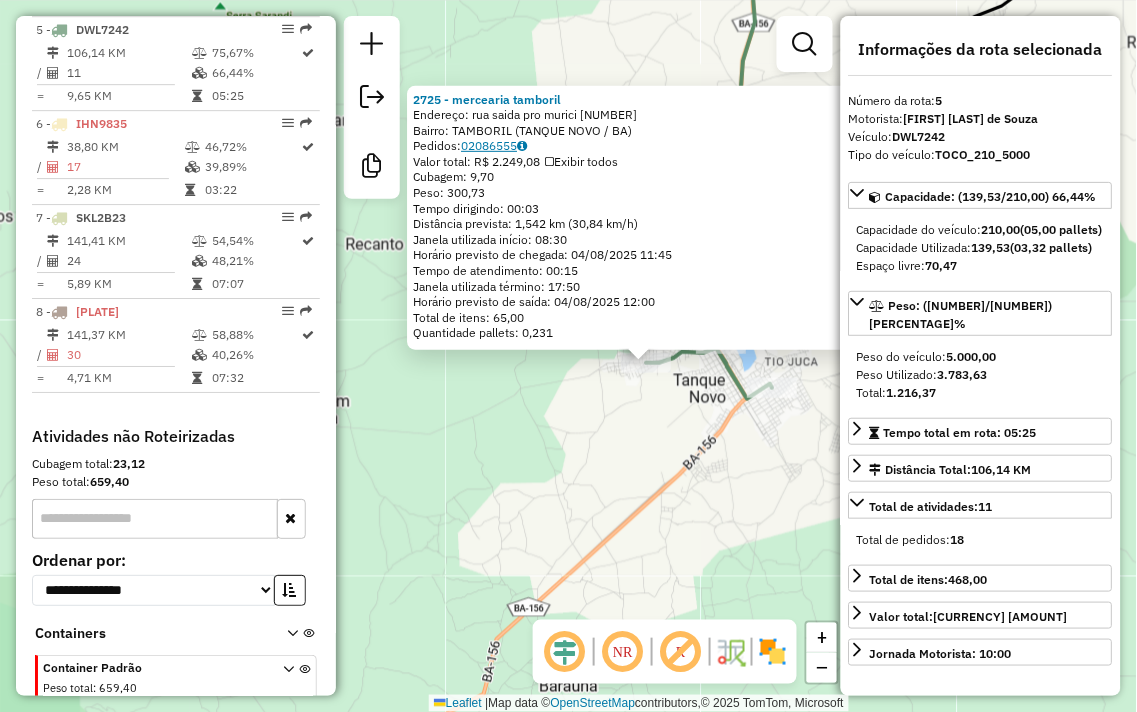 click on "02086555" 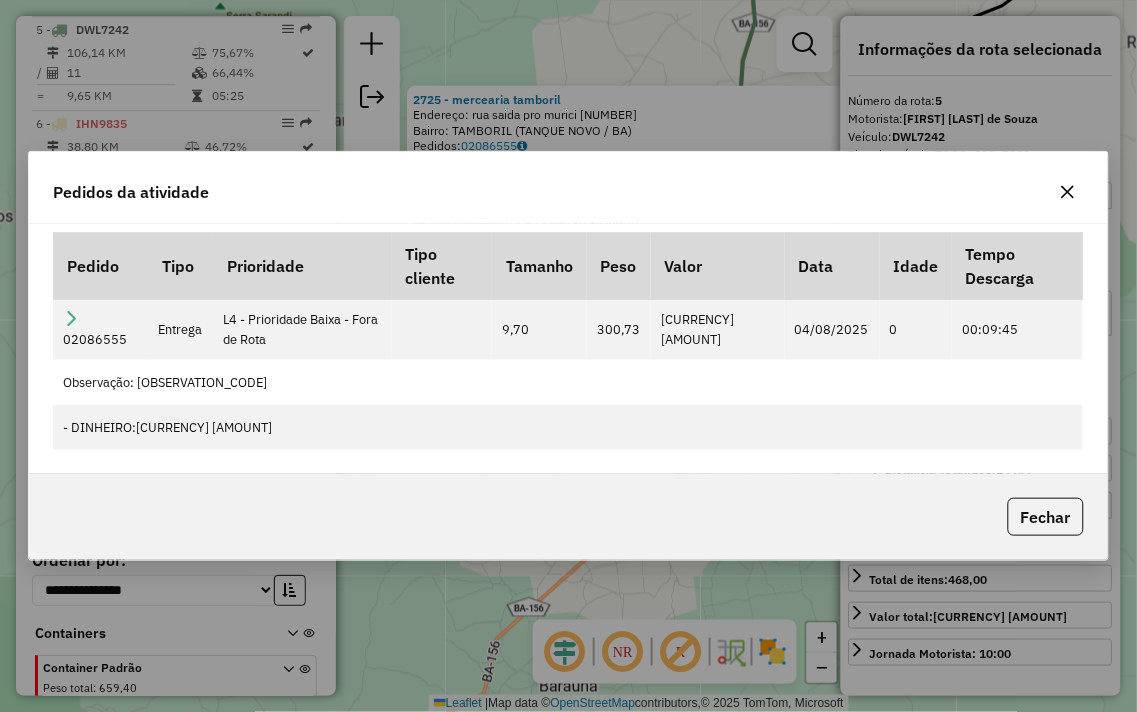 click 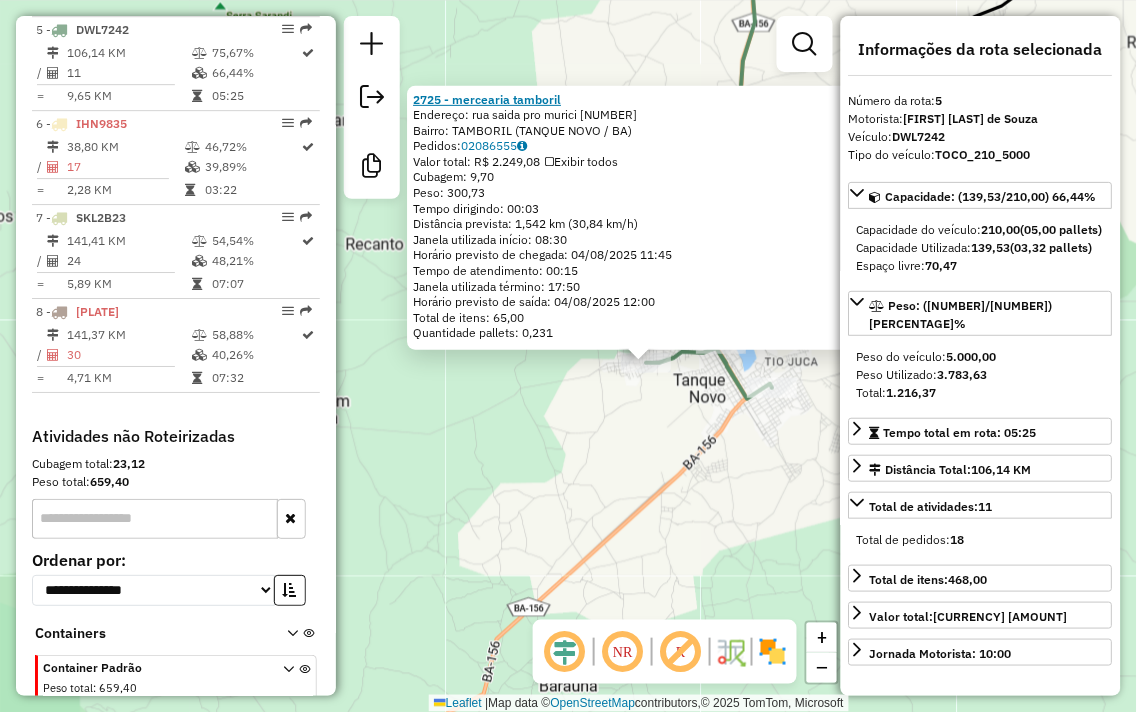 click on "2725 - mercearia tamboril" 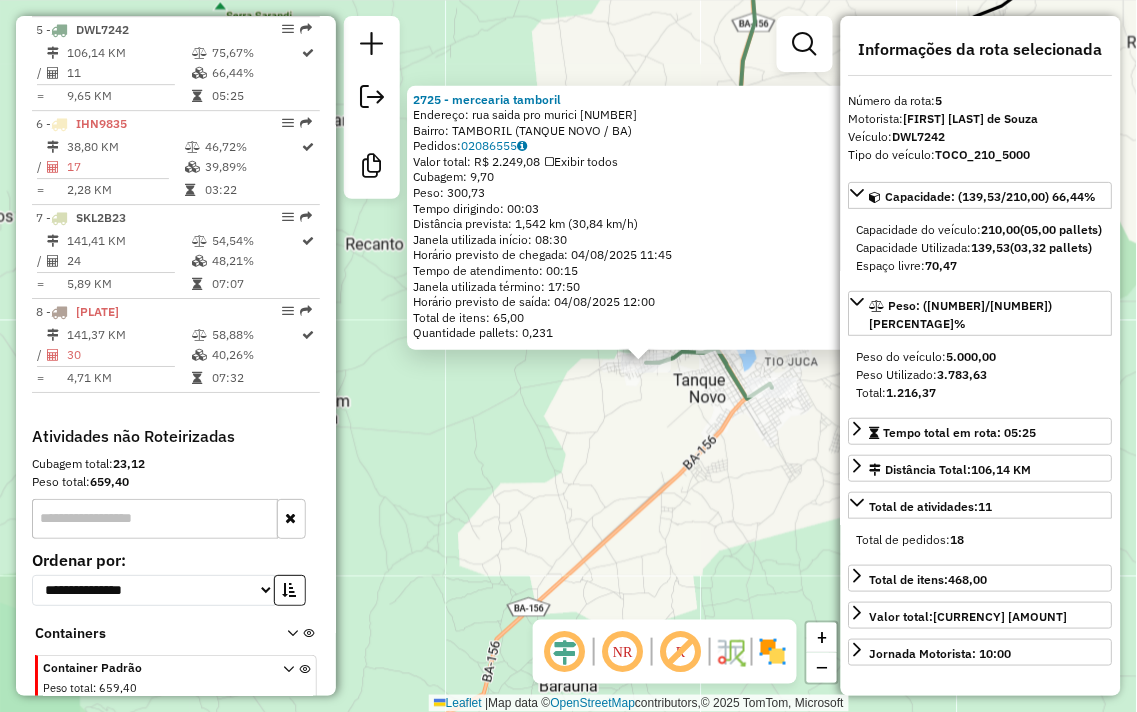 click on "2725 - mercearia tamboril Endereço: rua saida pro murici [NUMBER] Bairro: TAMBORIL ([CITY] / [STATE]) Pedidos: [ORDER_ID] Valor total: R$ 2.249,08 Exibir todos Cubagem: 9,70 Peso: 300,73 Tempo dirigindo: 00:03 Distância prevista: 1,542 km (30,84 km/h) Janela utilizada início: 08:30 Horário previsto de chegada: 04/08/2025 11:45 Tempo de atendimento: 00:15 Janela utilizada término: 17:50 Horário previsto de saída: 04/08/2025 12:00 Total de itens: 65,00 Quantidade pallets: 0,231 × Janela de atendimento Grade de atendimento Capacidade Transportadoras Veículos Cliente Pedidos Rotas Selecione os dias de semana para filtrar as janelas de atendimento Seg Ter Qua Qui Sex Sáb Dom Informe o período da janela de atendimento: De: Até: Filtrar exatamente a janela do cliente Considerar janela de atendimento padrão Selecione os dias de semana para filtrar as grades de atendimento Seg Ter Qua Qui Sex Sáb Dom Clientes fora do dia de atendimento selecionado" 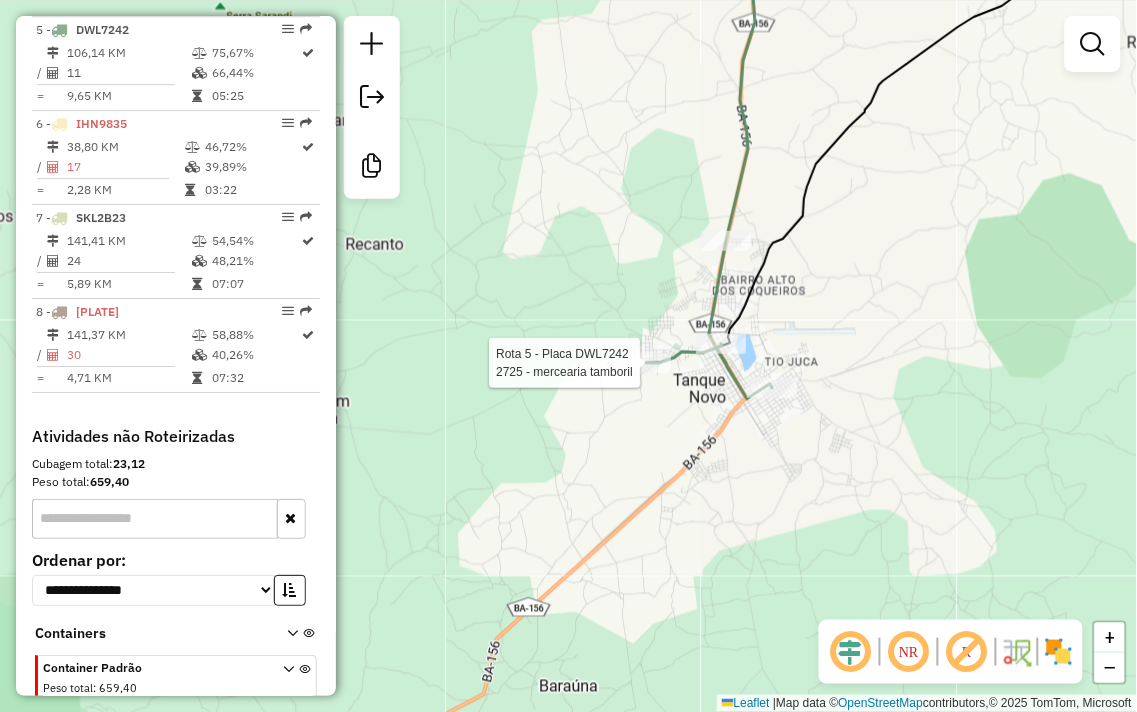 select on "**********" 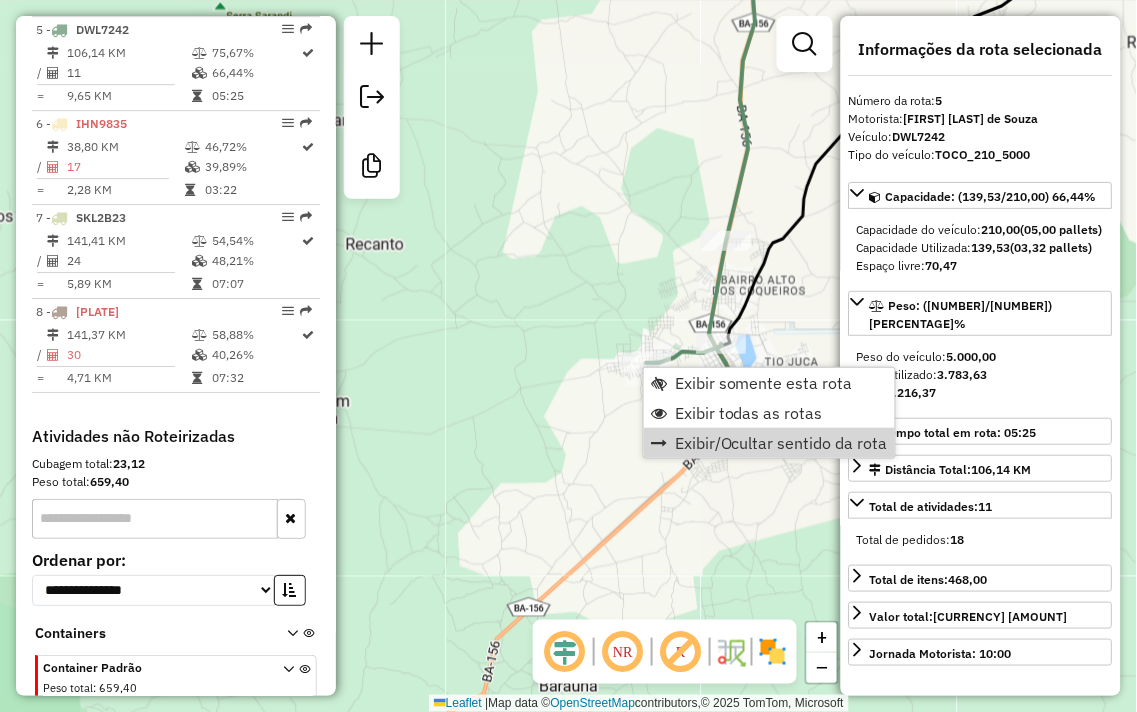 click on "Janela de atendimento Grade de atendimento Capacidade Transportadoras Veículos Cliente Pedidos  Rotas Selecione os dias de semana para filtrar as janelas de atendimento  Seg   Ter   Qua   Qui   Sex   Sáb   Dom  Informe o período da janela de atendimento: De: Até:  Filtrar exatamente a janela do cliente  Considerar janela de atendimento padrão  Selecione os dias de semana para filtrar as grades de atendimento  Seg   Ter   Qua   Qui   Sex   Sáb   Dom   Considerar clientes sem dia de atendimento cadastrado  Clientes fora do dia de atendimento selecionado Filtrar as atividades entre os valores definidos abaixo:  Peso mínimo:   Peso máximo:   Cubagem mínima:   Cubagem máxima:   De:   Até:  Filtrar as atividades entre o tempo de atendimento definido abaixo:  De:   Até:   Considerar capacidade total dos clientes não roteirizados Transportadora: Selecione um ou mais itens Tipo de veículo: Selecione um ou mais itens Veículo: Selecione um ou mais itens Motorista: Selecione um ou mais itens Nome: Rótulo:" 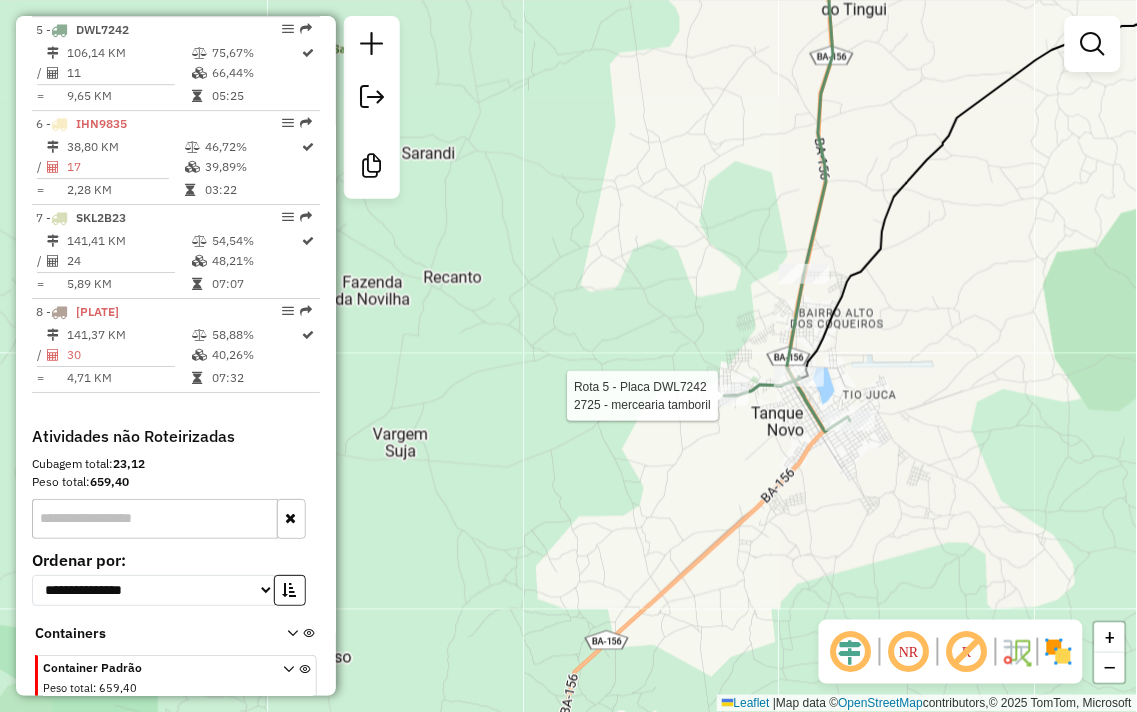 select on "**********" 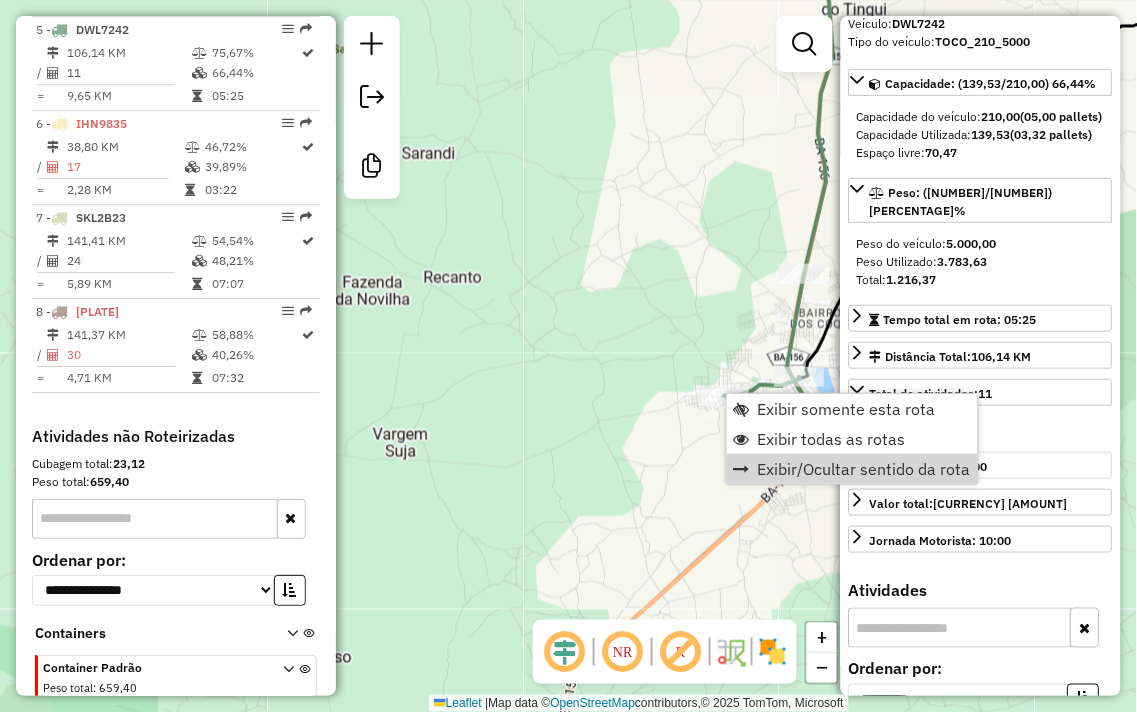 scroll, scrollTop: 222, scrollLeft: 0, axis: vertical 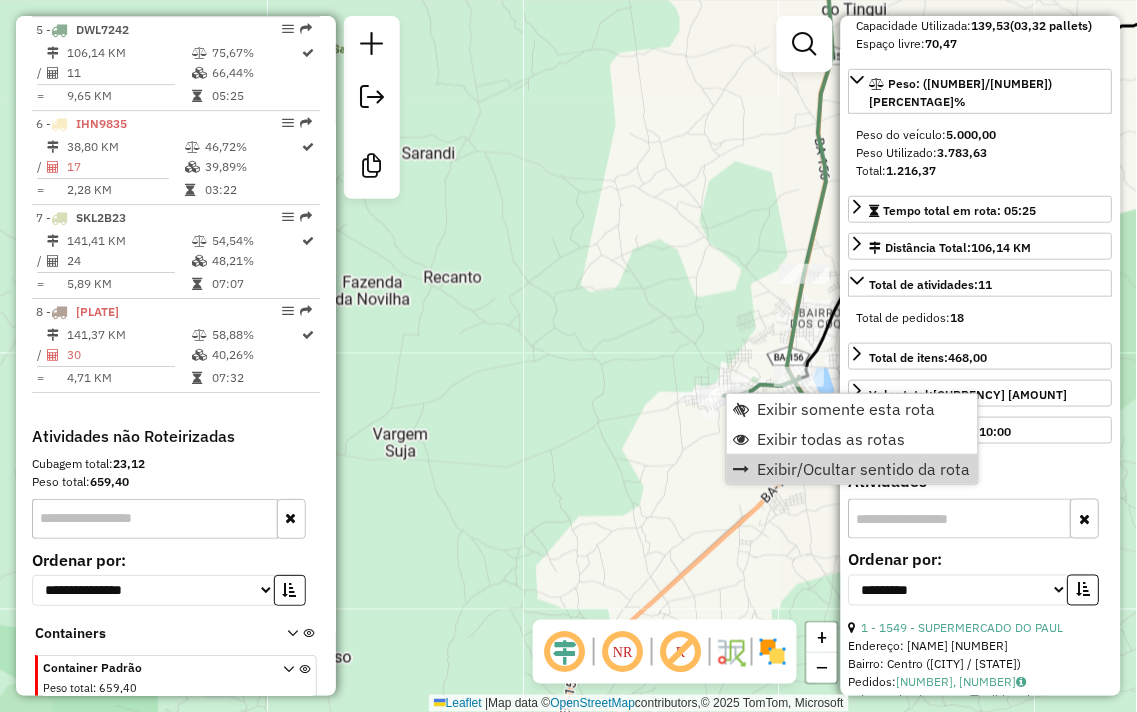 click on "Janela de atendimento Grade de atendimento Capacidade Transportadoras Veículos Cliente Pedidos  Rotas Selecione os dias de semana para filtrar as janelas de atendimento  Seg   Ter   Qua   Qui   Sex   Sáb   Dom  Informe o período da janela de atendimento: De: Até:  Filtrar exatamente a janela do cliente  Considerar janela de atendimento padrão  Selecione os dias de semana para filtrar as grades de atendimento  Seg   Ter   Qua   Qui   Sex   Sáb   Dom   Considerar clientes sem dia de atendimento cadastrado  Clientes fora do dia de atendimento selecionado Filtrar as atividades entre os valores definidos abaixo:  Peso mínimo:   Peso máximo:   Cubagem mínima:   Cubagem máxima:   De:   Até:  Filtrar as atividades entre o tempo de atendimento definido abaixo:  De:   Até:   Considerar capacidade total dos clientes não roteirizados Transportadora: Selecione um ou mais itens Tipo de veículo: Selecione um ou mais itens Veículo: Selecione um ou mais itens Motorista: Selecione um ou mais itens Nome: Rótulo:" 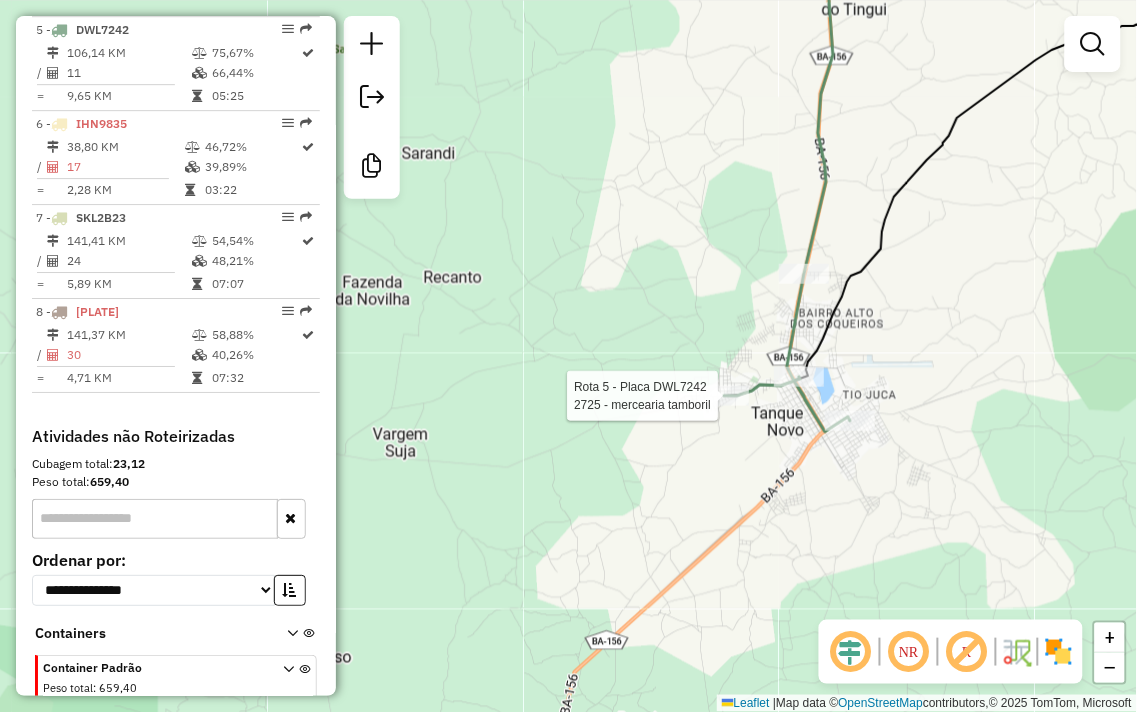 select on "**********" 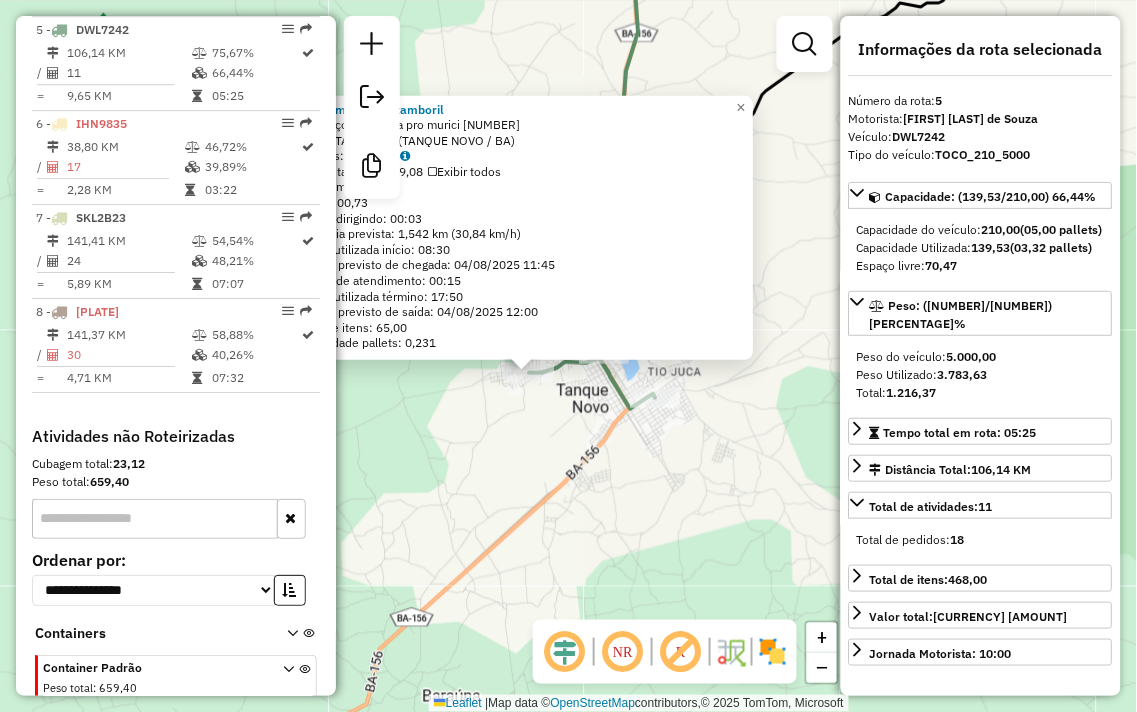 drag, startPoint x: 764, startPoint y: 496, endPoint x: 724, endPoint y: 512, distance: 43.081318 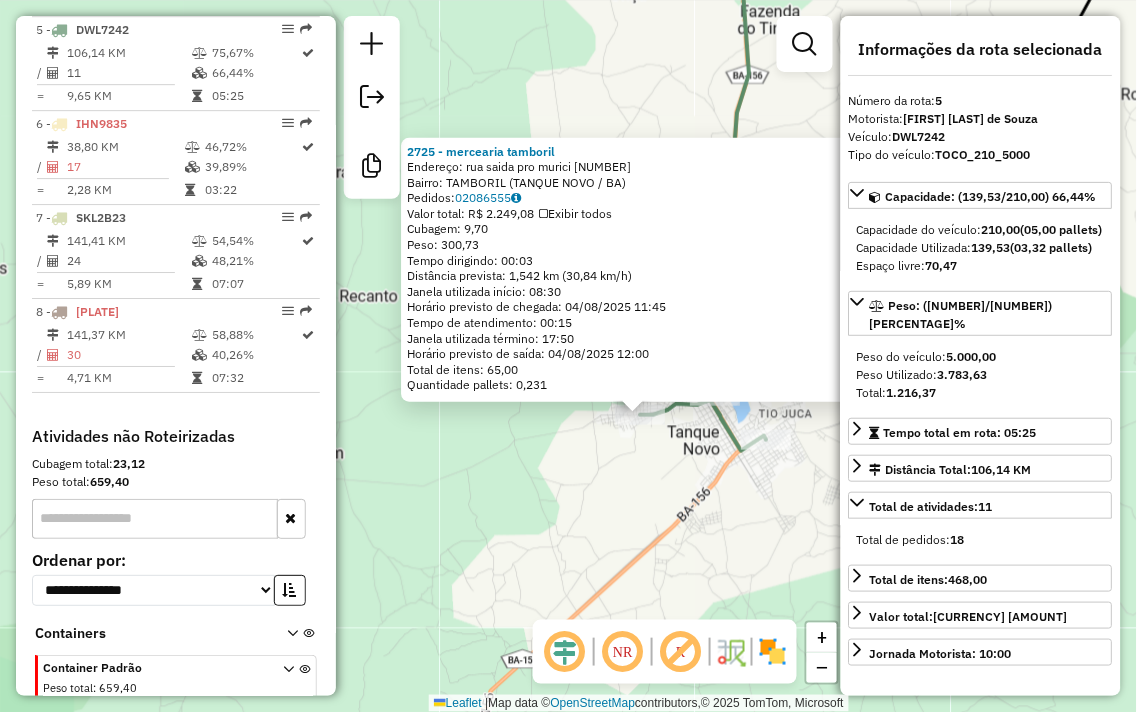 drag, startPoint x: 381, startPoint y: 421, endPoint x: 492, endPoint y: 463, distance: 118.680244 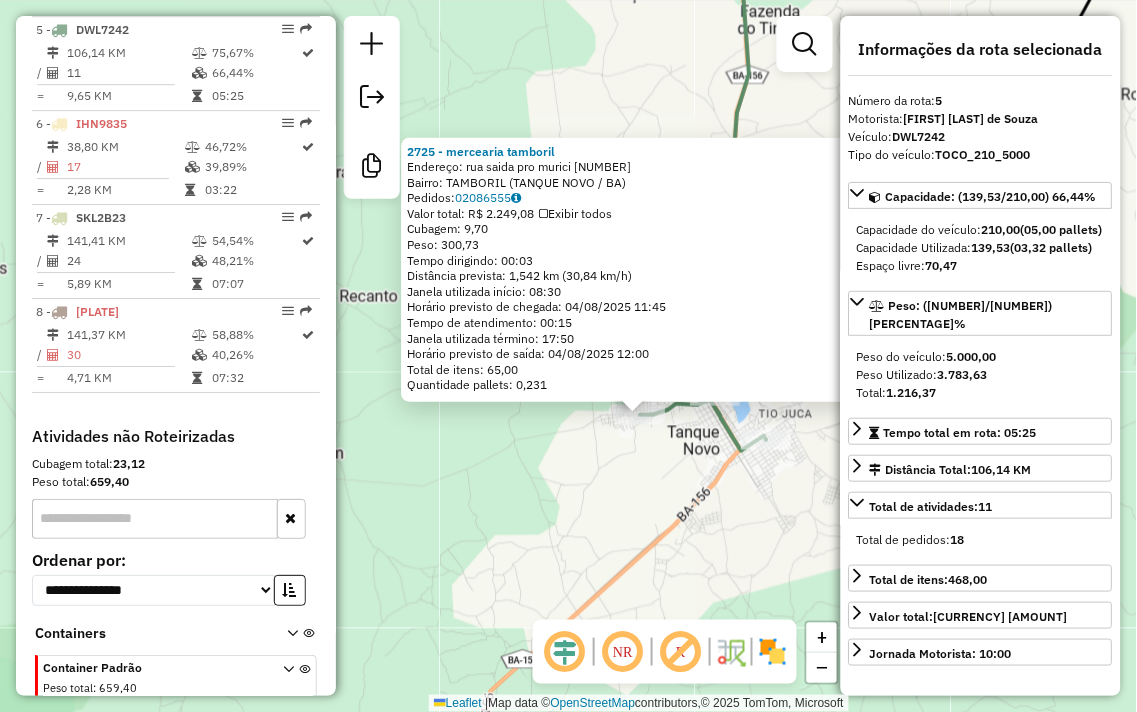 click on "2725 - mercearia tamboril Endereço: rua saida pro murici [NUMBER] Bairro: TAMBORIL ([CITY] / [STATE]) Pedidos: [ORDER_ID] Valor total: R$ 2.249,08 Exibir todos Cubagem: 9,70 Peso: 300,73 Tempo dirigindo: 00:03 Distância prevista: 1,542 km (30,84 km/h) Janela utilizada início: 08:30 Horário previsto de chegada: 04/08/2025 11:45 Tempo de atendimento: 00:15 Janela utilizada término: 17:50 Horário previsto de saída: 04/08/2025 12:00 Total de itens: 65,00 Quantidade pallets: 0,231 × Janela de atendimento Grade de atendimento Capacidade Transportadoras Veículos Cliente Pedidos Rotas Selecione os dias de semana para filtrar as janelas de atendimento Seg Ter Qua Qui Sex Sáb Dom Informe o período da janela de atendimento: De: Até: Filtrar exatamente a janela do cliente Considerar janela de atendimento padrão Selecione os dias de semana para filtrar as grades de atendimento Seg Ter Qua Qui Sex Sáb Dom Clientes fora do dia de atendimento selecionado" 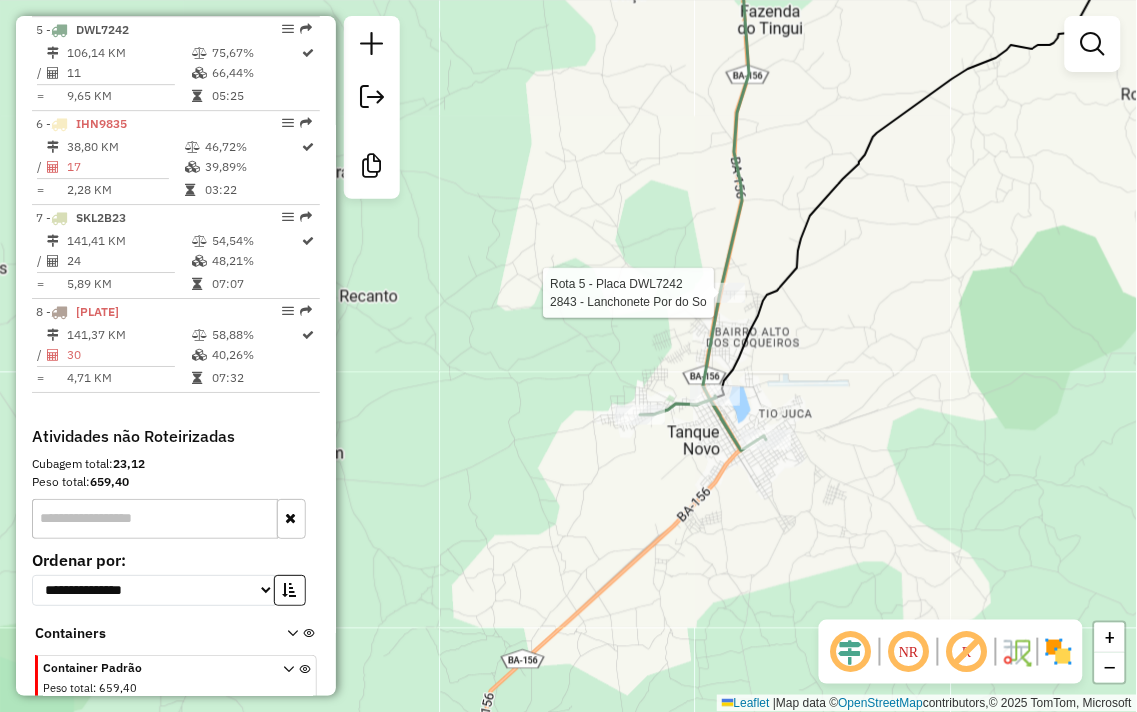 select on "**********" 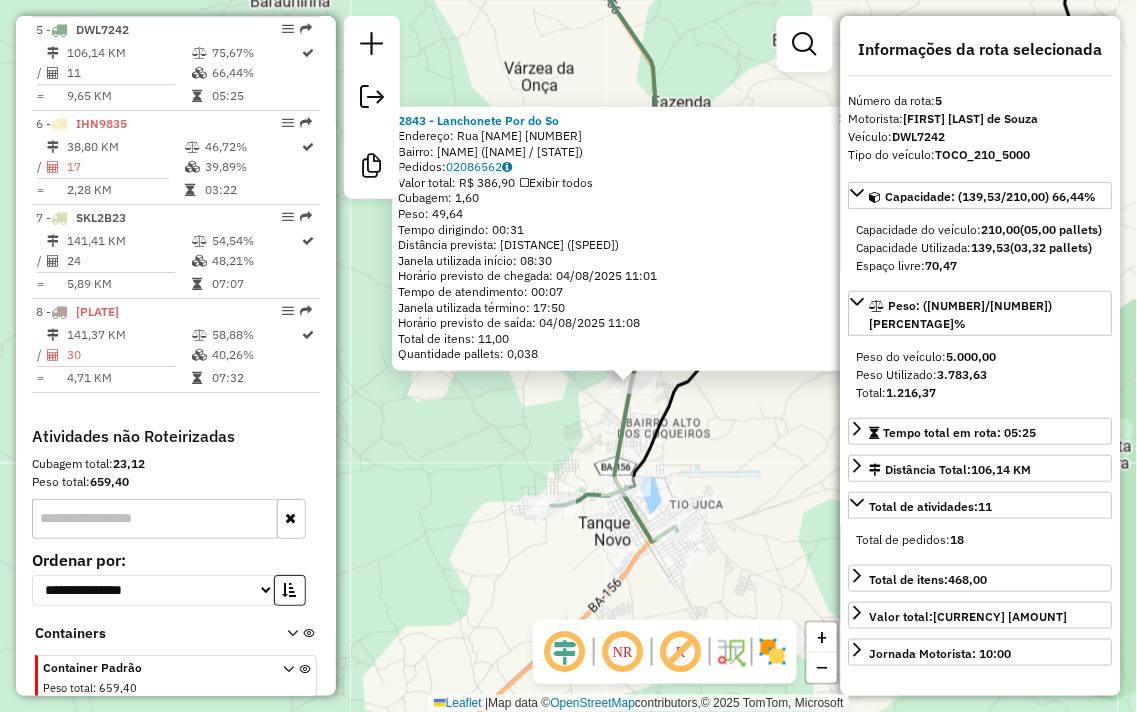 drag, startPoint x: 410, startPoint y: 460, endPoint x: 472, endPoint y: 488, distance: 68.0294 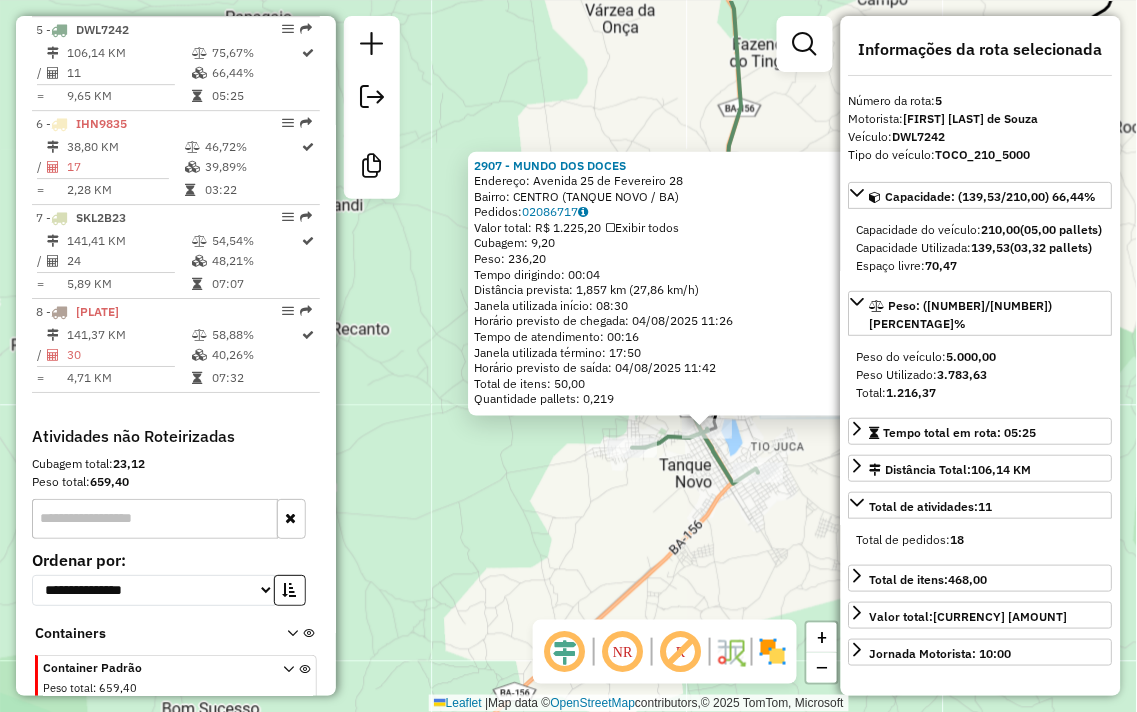 drag, startPoint x: 452, startPoint y: 450, endPoint x: 590, endPoint y: 522, distance: 155.65346 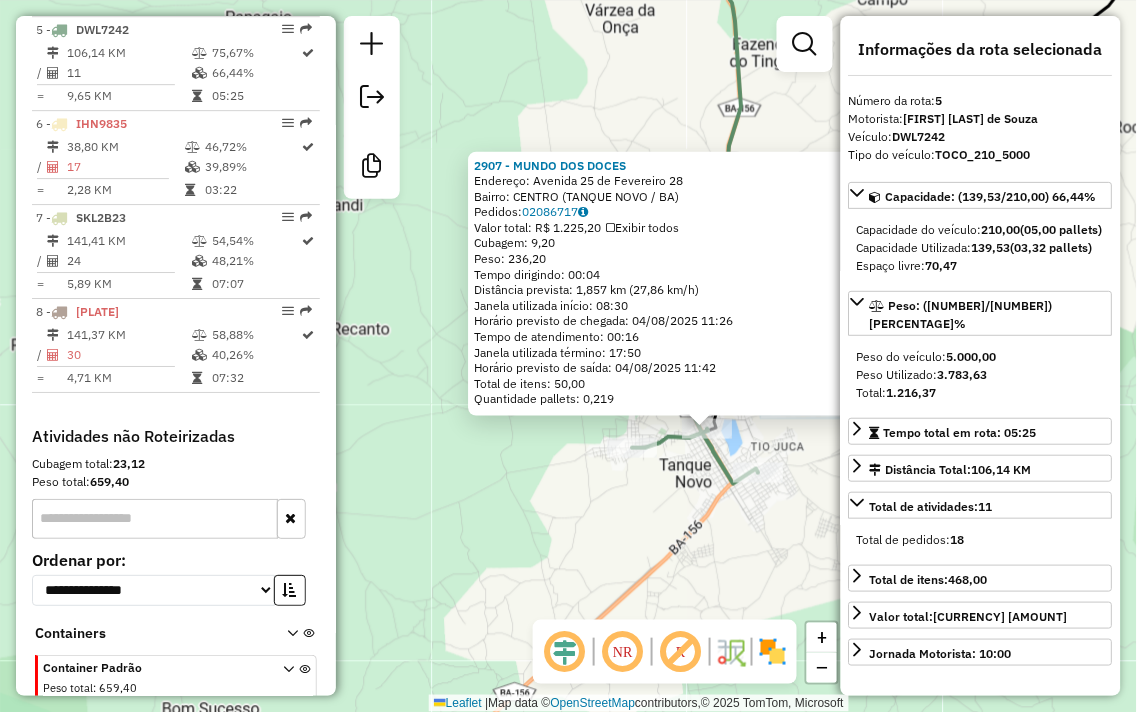 click on "2907 - MUNDO DOS DOCES Endereço: Avenida 25 de Fevereiro [NUMBER] Bairro: CENTRO ([CITY] / [STATE]) Pedidos: [ORDER_ID] Valor total: R$ 1.225,20 Exibir todos Cubagem: 9,20 Peso: 236,20 Tempo dirigindo: 00:04 Distância prevista: 1,857 km (27,86 km/h) Janela utilizada início: 08:30 Horário previsto de chegada: 04/08/2025 11:26 Tempo de atendimento: 00:16 Janela utilizada término: 17:50 Horário previsto de saída: 04/08/2025 11:42 Total de itens: 50,00 Quantidade pallets: 0,219 × Janela de atendimento Grade de atendimento Capacidade Transportadoras Veículos Cliente Pedidos Rotas Selecione os dias de semana para filtrar as janelas de atendimento Seg Ter Qua Qui Sex Sáb Dom Informe o período da janela de atendimento: De: Até: Filtrar exatamente a janela do cliente Considerar janela de atendimento padrão Selecione os dias de semana para filtrar as grades de atendimento Seg Ter Qua Qui Sex Sáb Dom Clientes fora do dia de atendimento selecionado +" 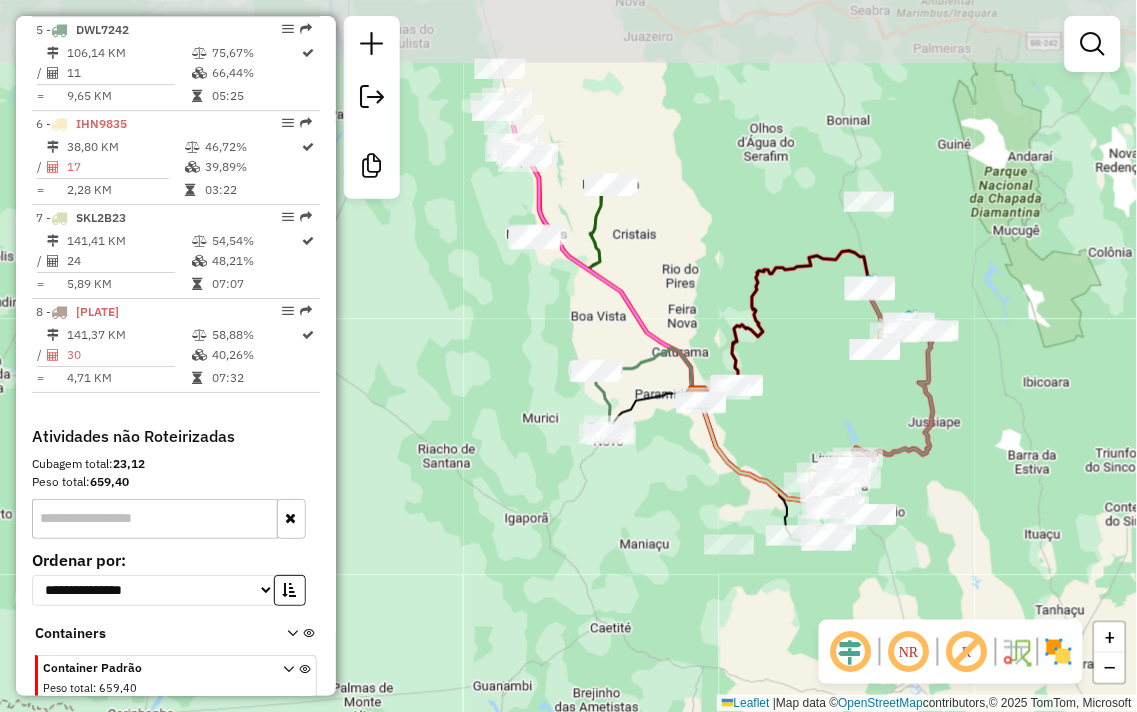 drag, startPoint x: 715, startPoint y: 328, endPoint x: 702, endPoint y: 508, distance: 180.46883 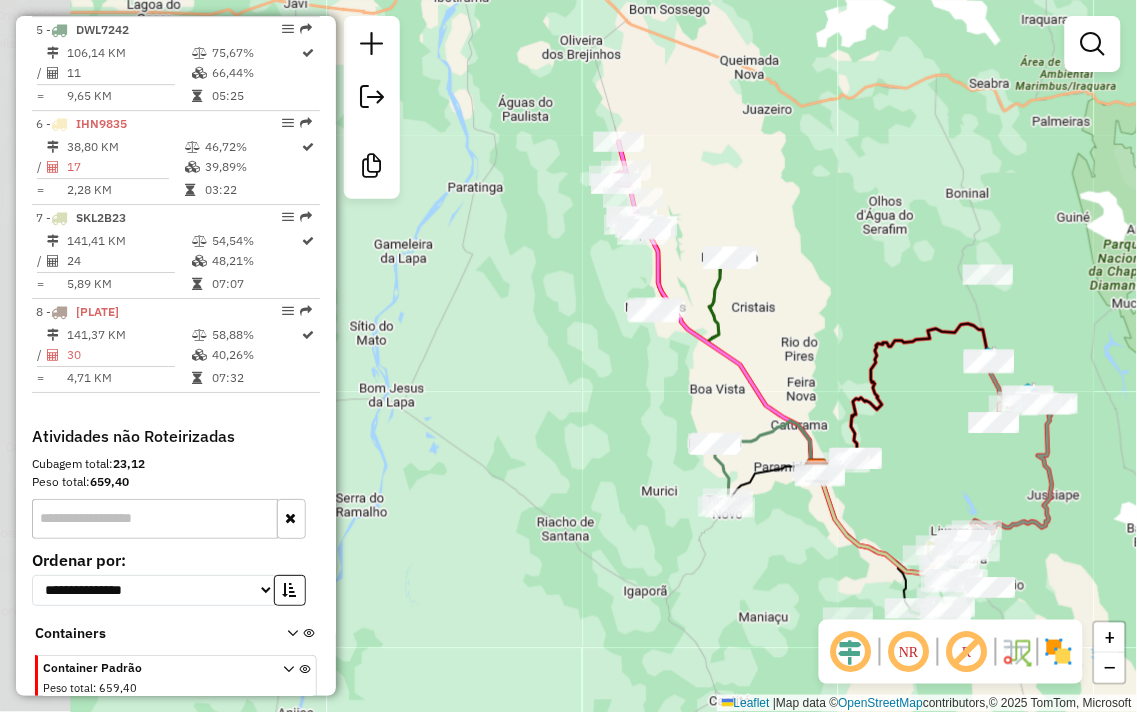 drag, startPoint x: 678, startPoint y: 246, endPoint x: 795, endPoint y: 317, distance: 136.85759 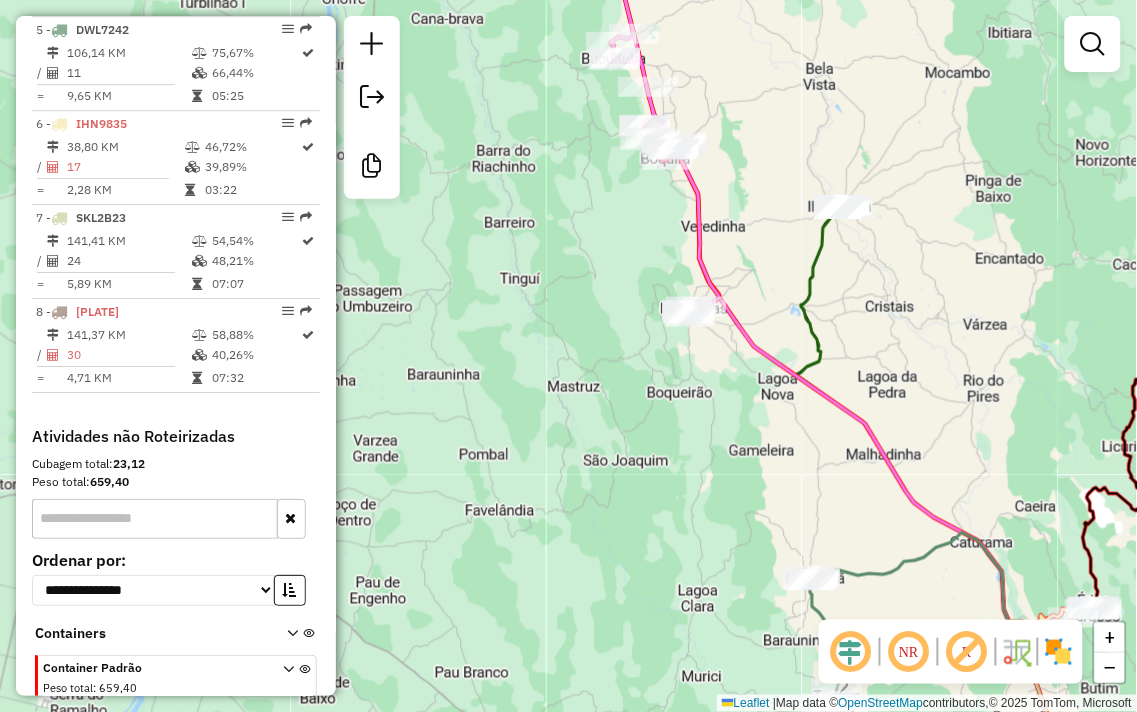drag, startPoint x: 997, startPoint y: 318, endPoint x: 533, endPoint y: 214, distance: 475.51236 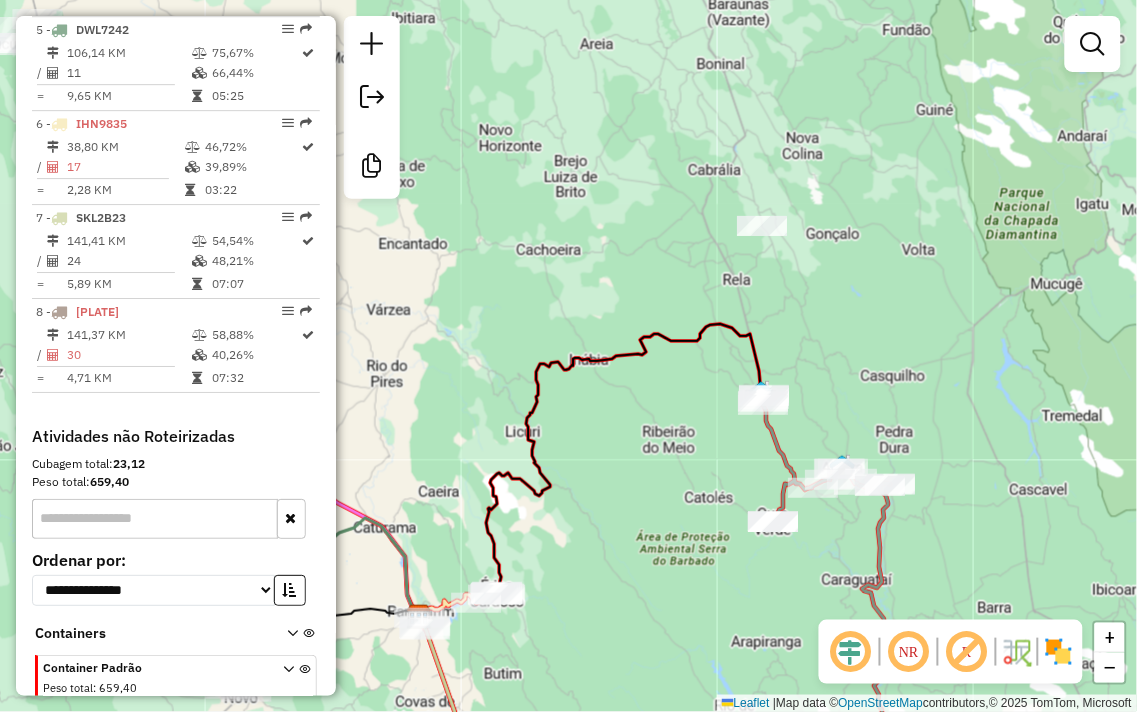 drag, startPoint x: 752, startPoint y: 217, endPoint x: 860, endPoint y: 321, distance: 149.93332 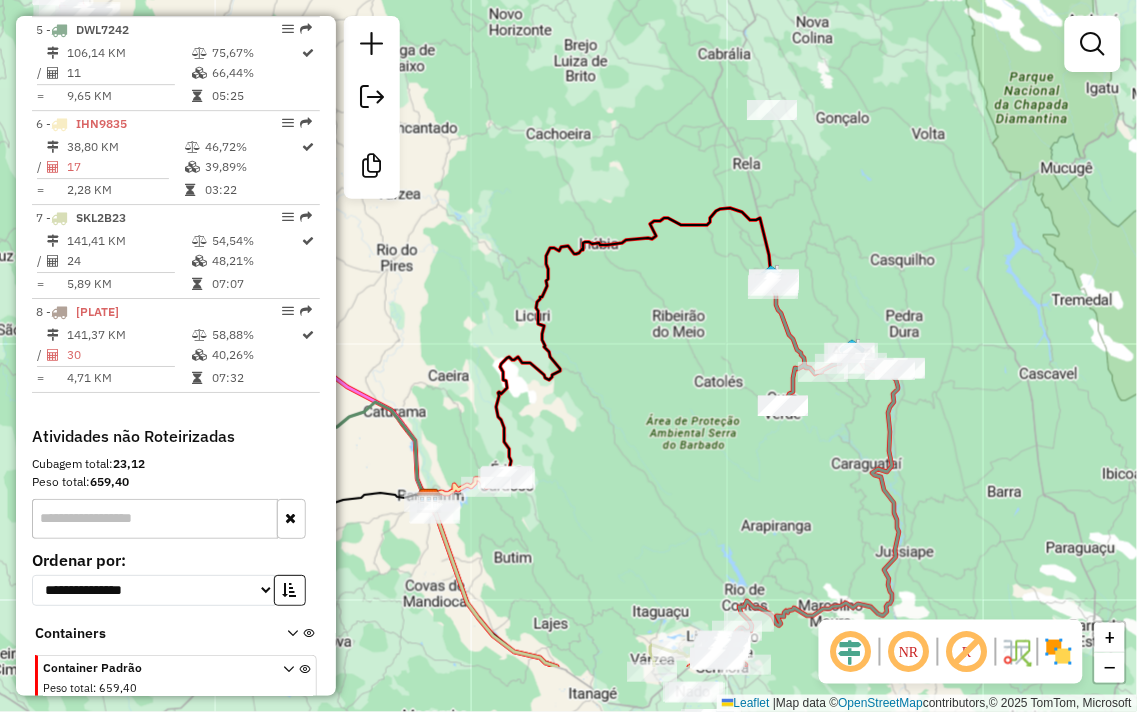 drag, startPoint x: 860, startPoint y: 321, endPoint x: 881, endPoint y: 145, distance: 177.24841 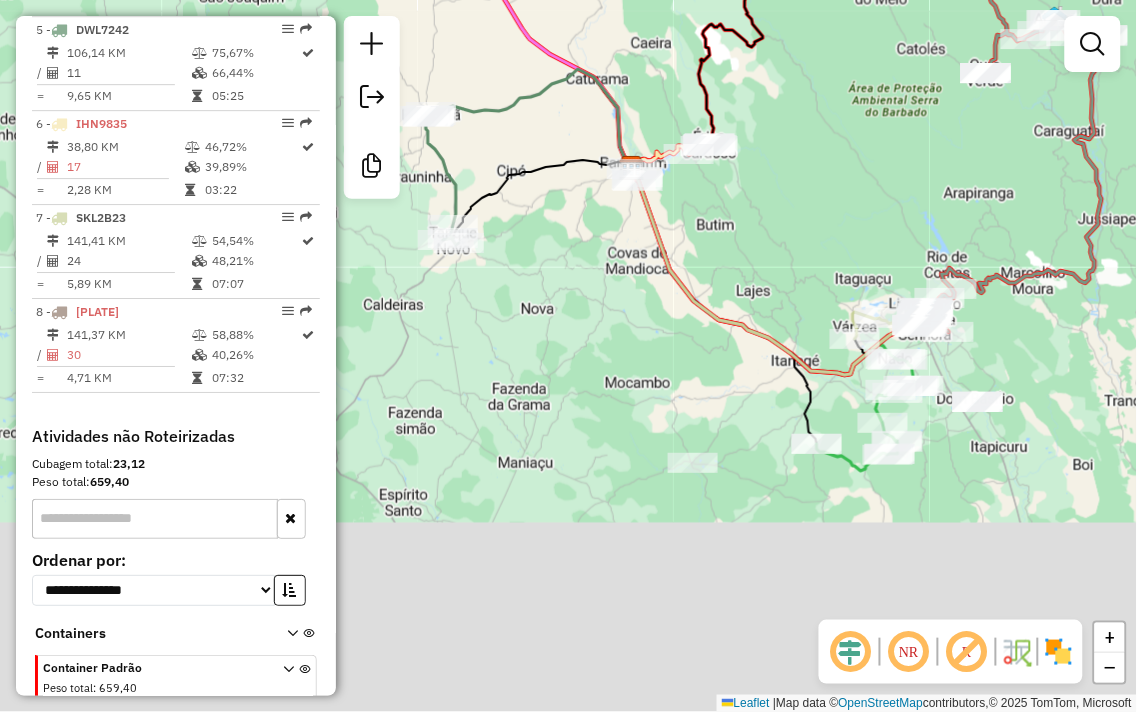 drag, startPoint x: 670, startPoint y: 410, endPoint x: 873, endPoint y: 108, distance: 363.886 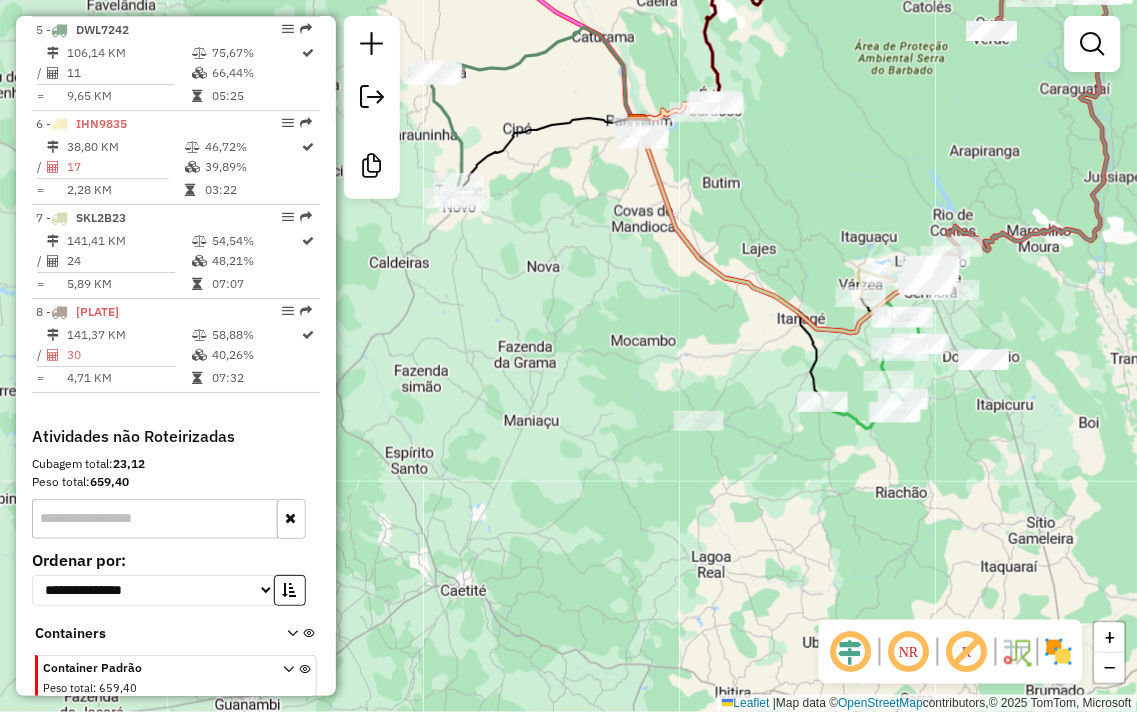 drag, startPoint x: 838, startPoint y: 237, endPoint x: 834, endPoint y: 216, distance: 21.377558 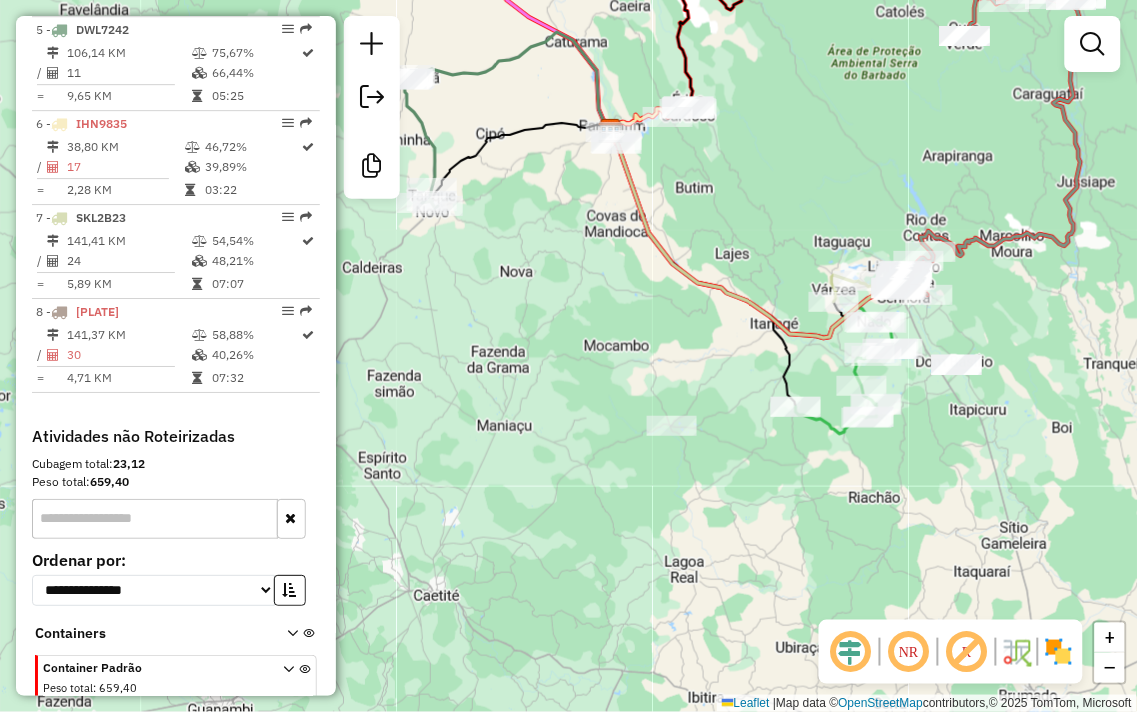 drag, startPoint x: 834, startPoint y: 216, endPoint x: 764, endPoint y: 220, distance: 70.11419 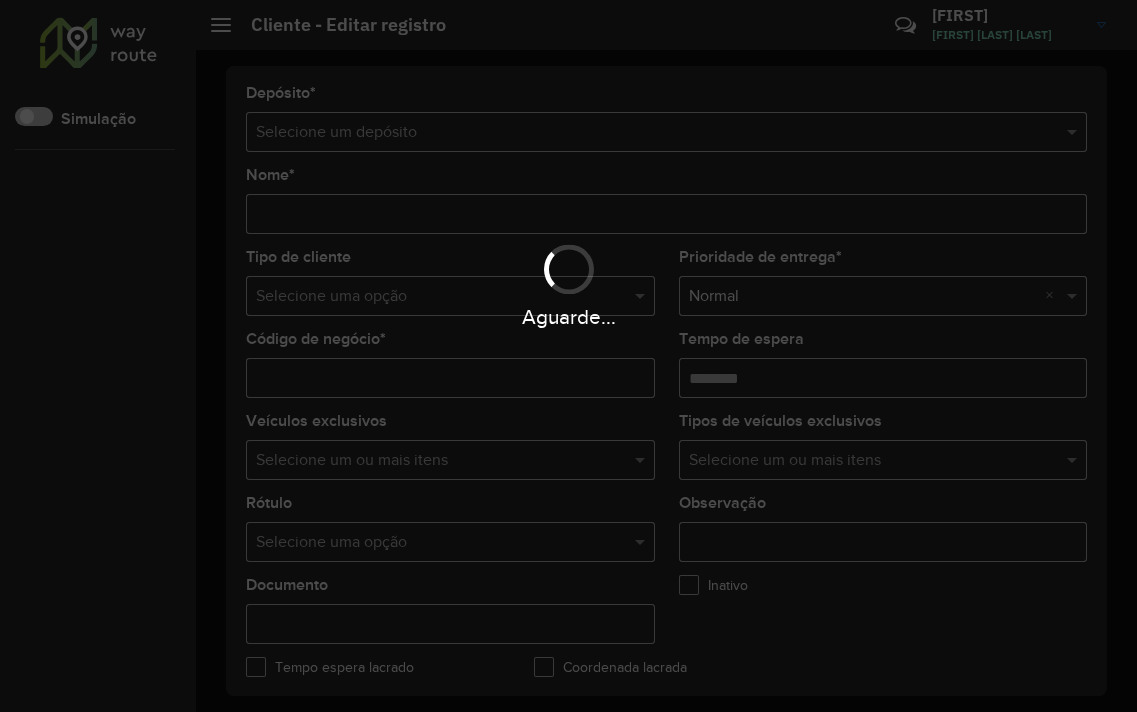 scroll, scrollTop: 0, scrollLeft: 0, axis: both 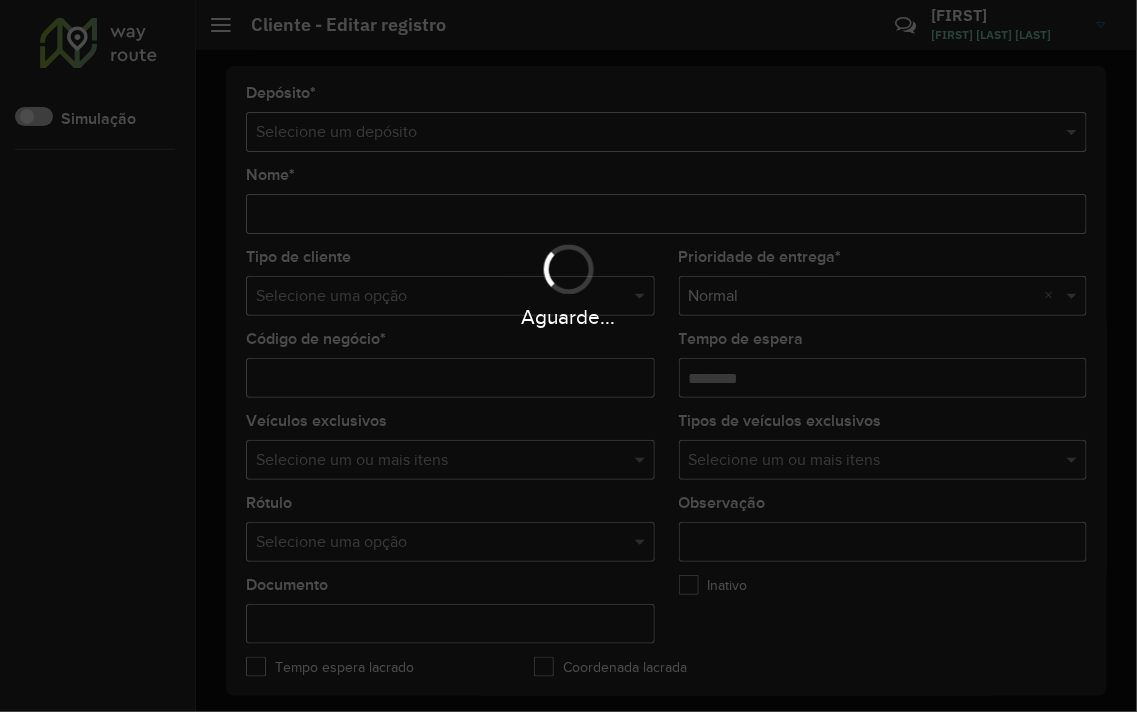 type on "**********" 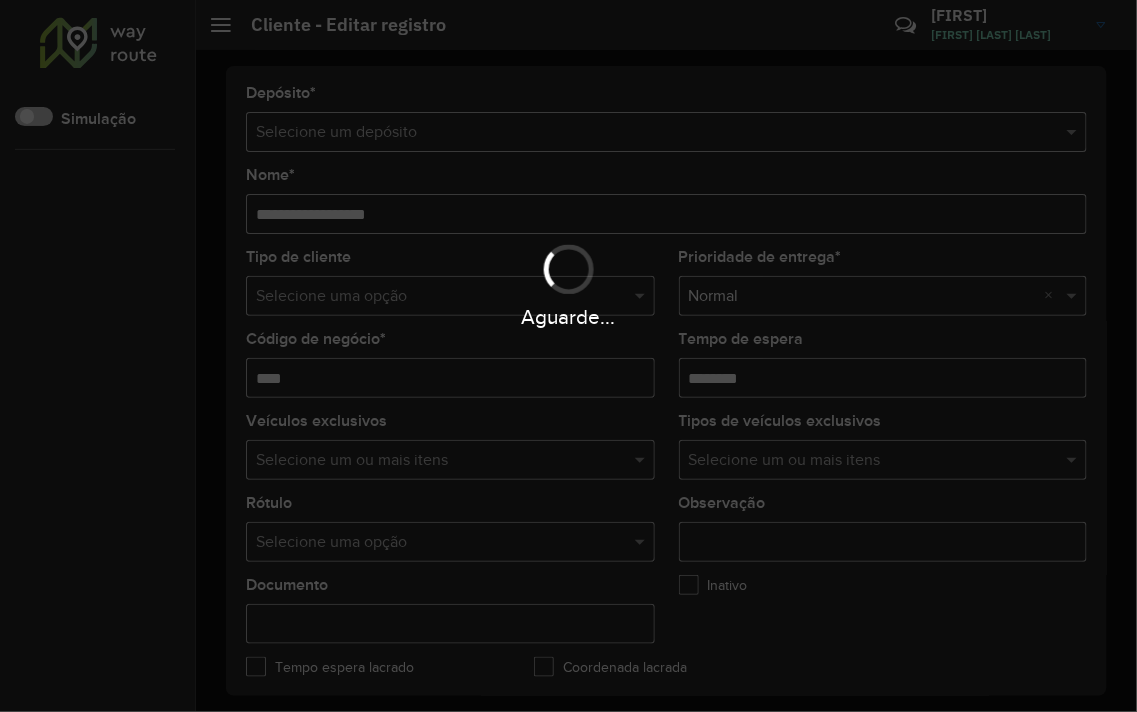 type on "**********" 